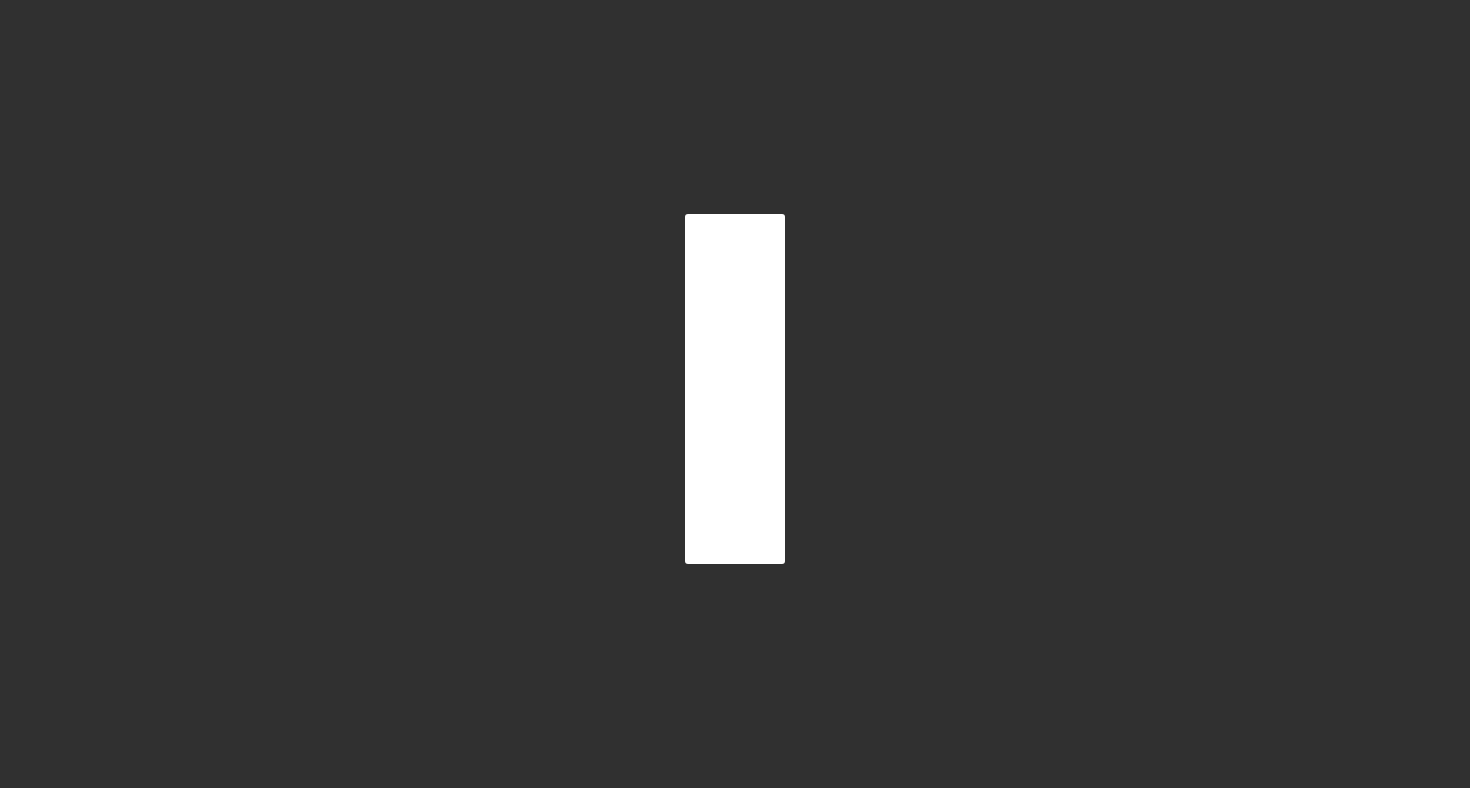 scroll, scrollTop: 0, scrollLeft: 0, axis: both 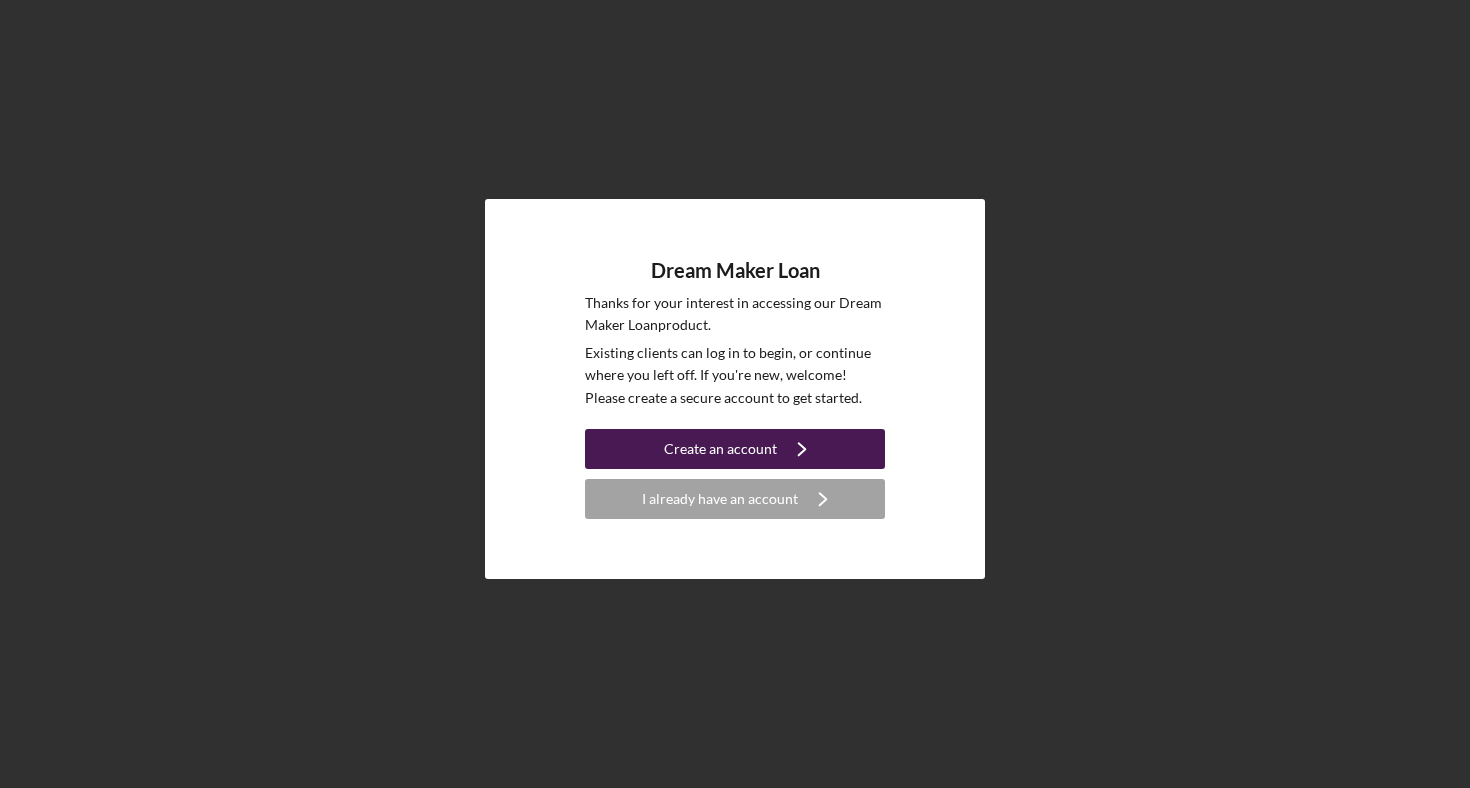 click on "Create an account Icon/Navigate" at bounding box center (735, 449) 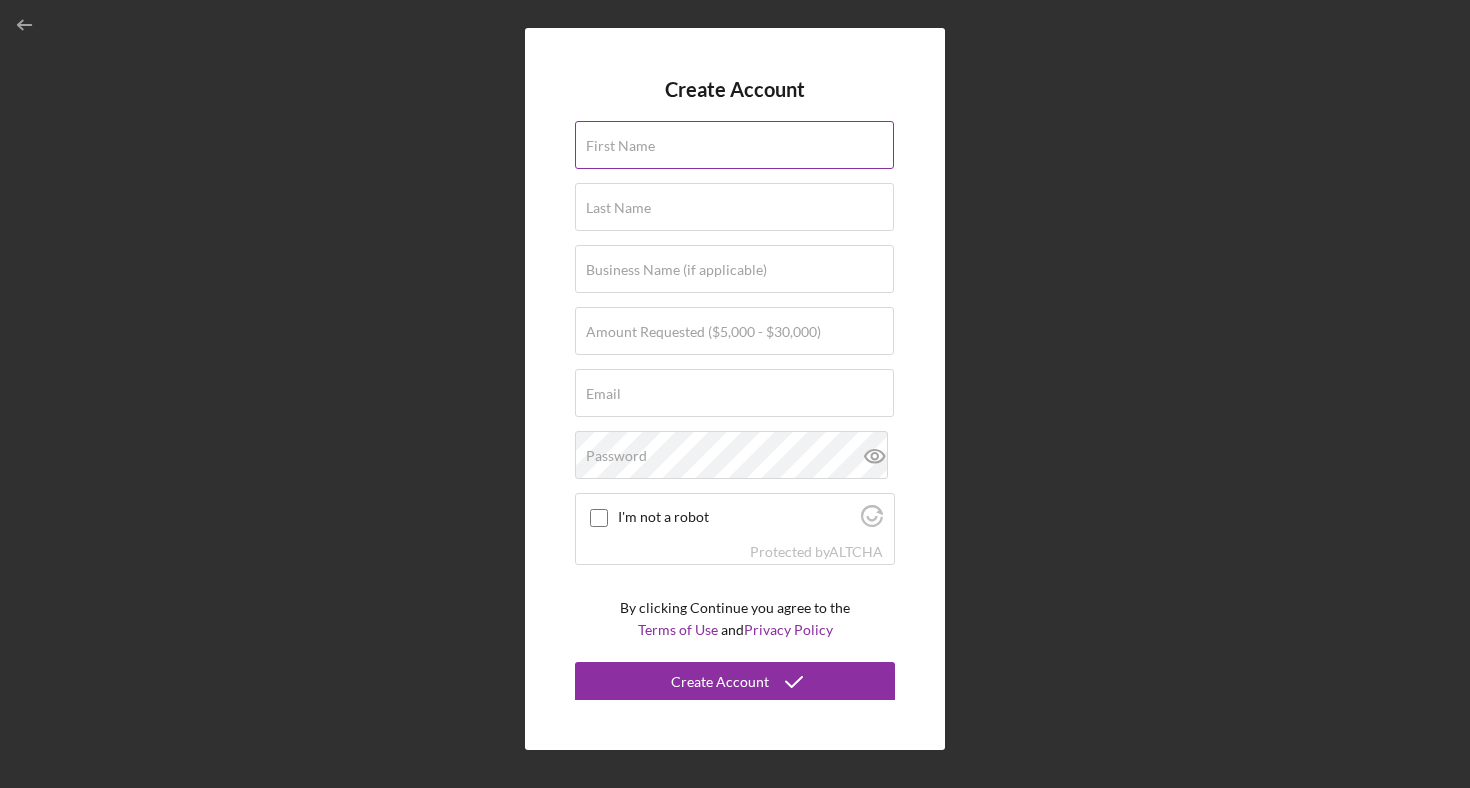 click on "First Name" at bounding box center [620, 146] 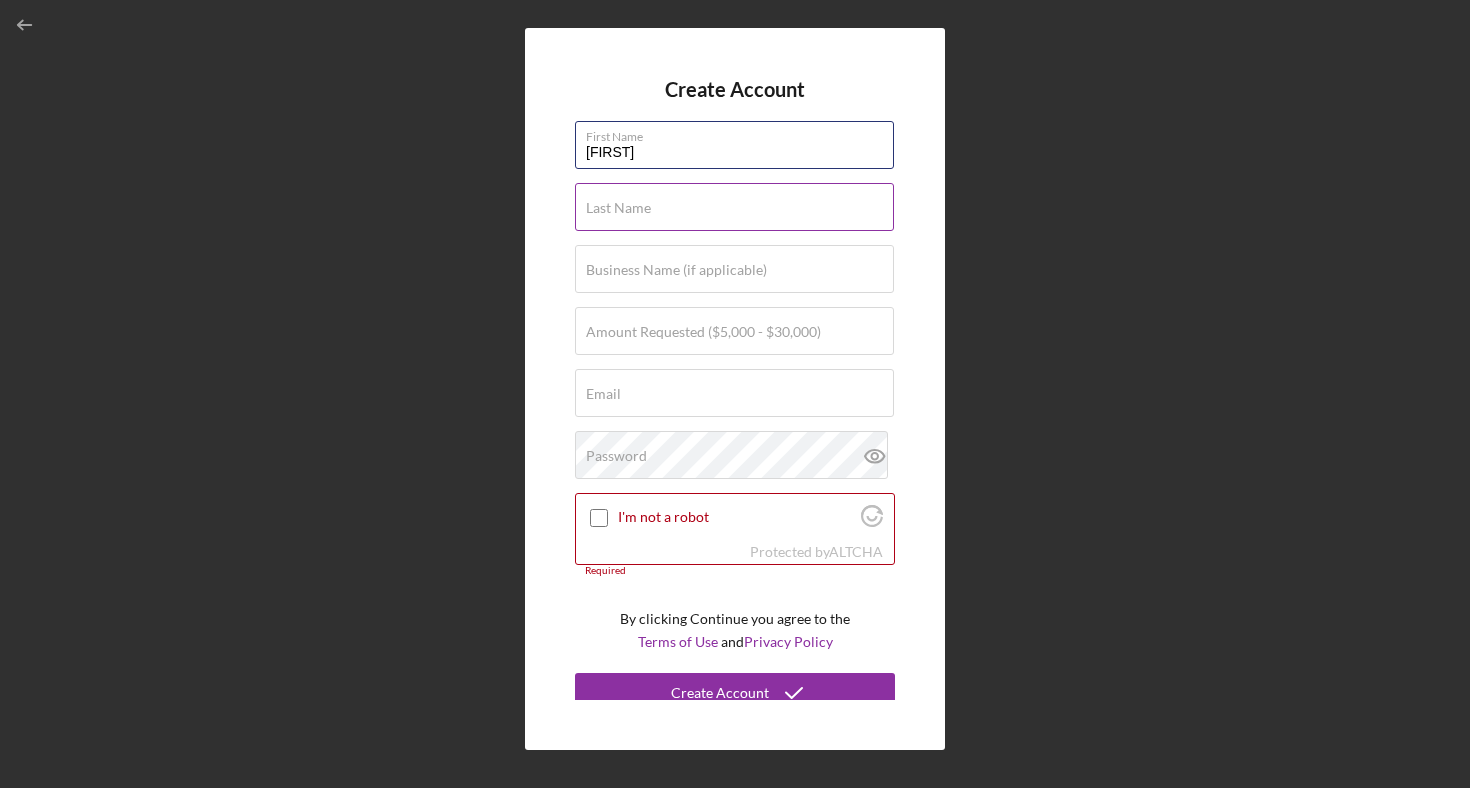 type on "[FIRST]" 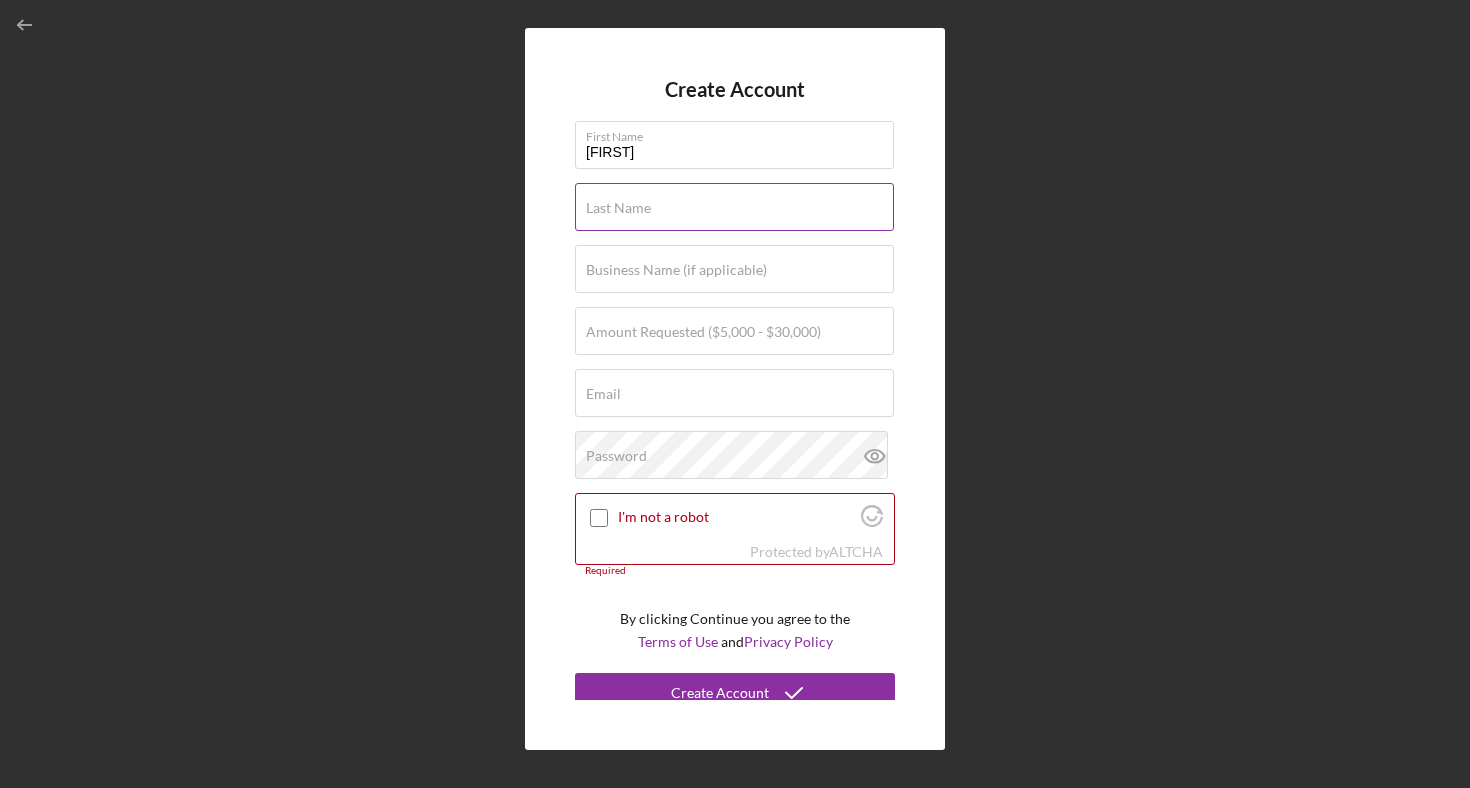 click on "Last Name" at bounding box center (618, 208) 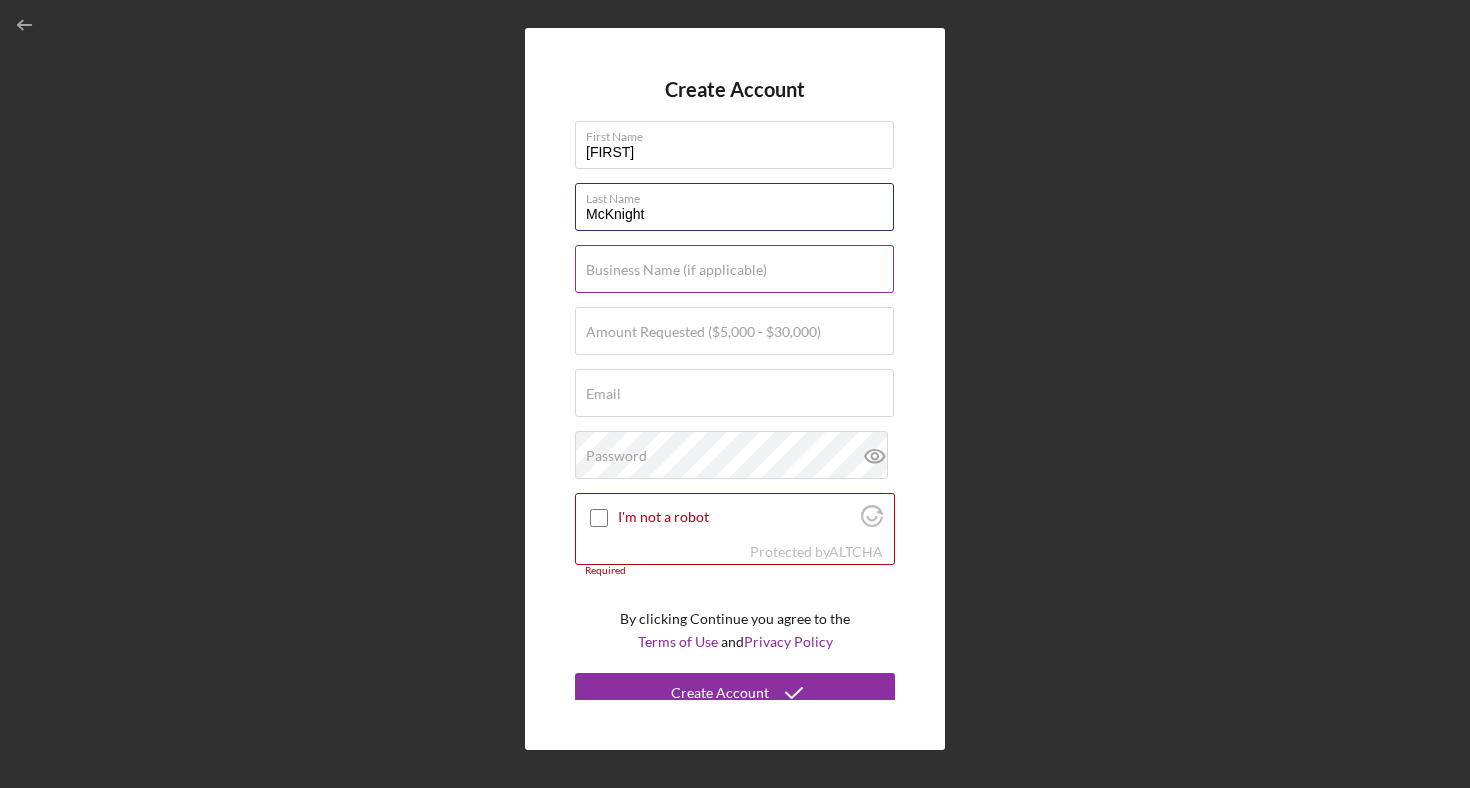 type on "McKnight" 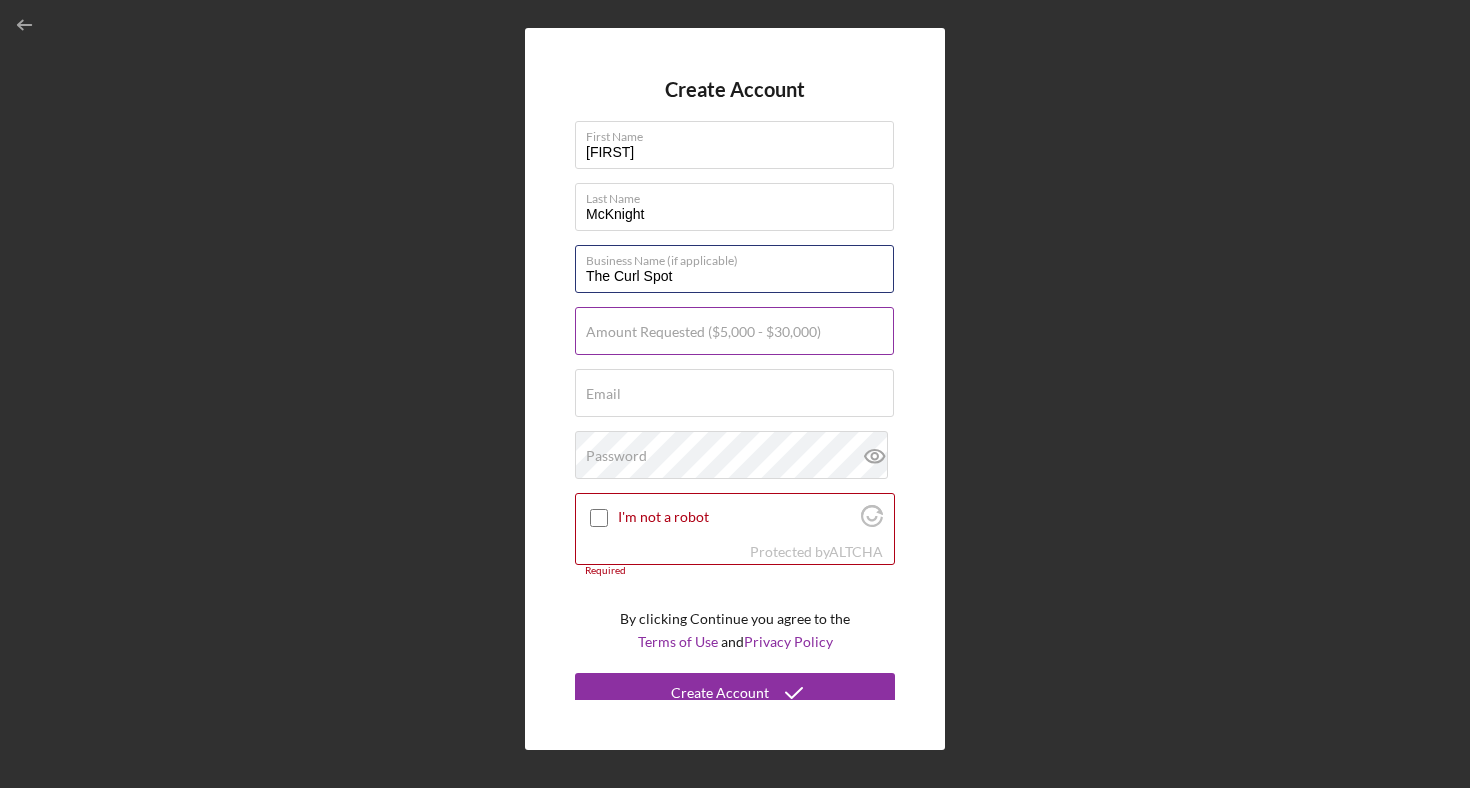 type on "The Curl Spot" 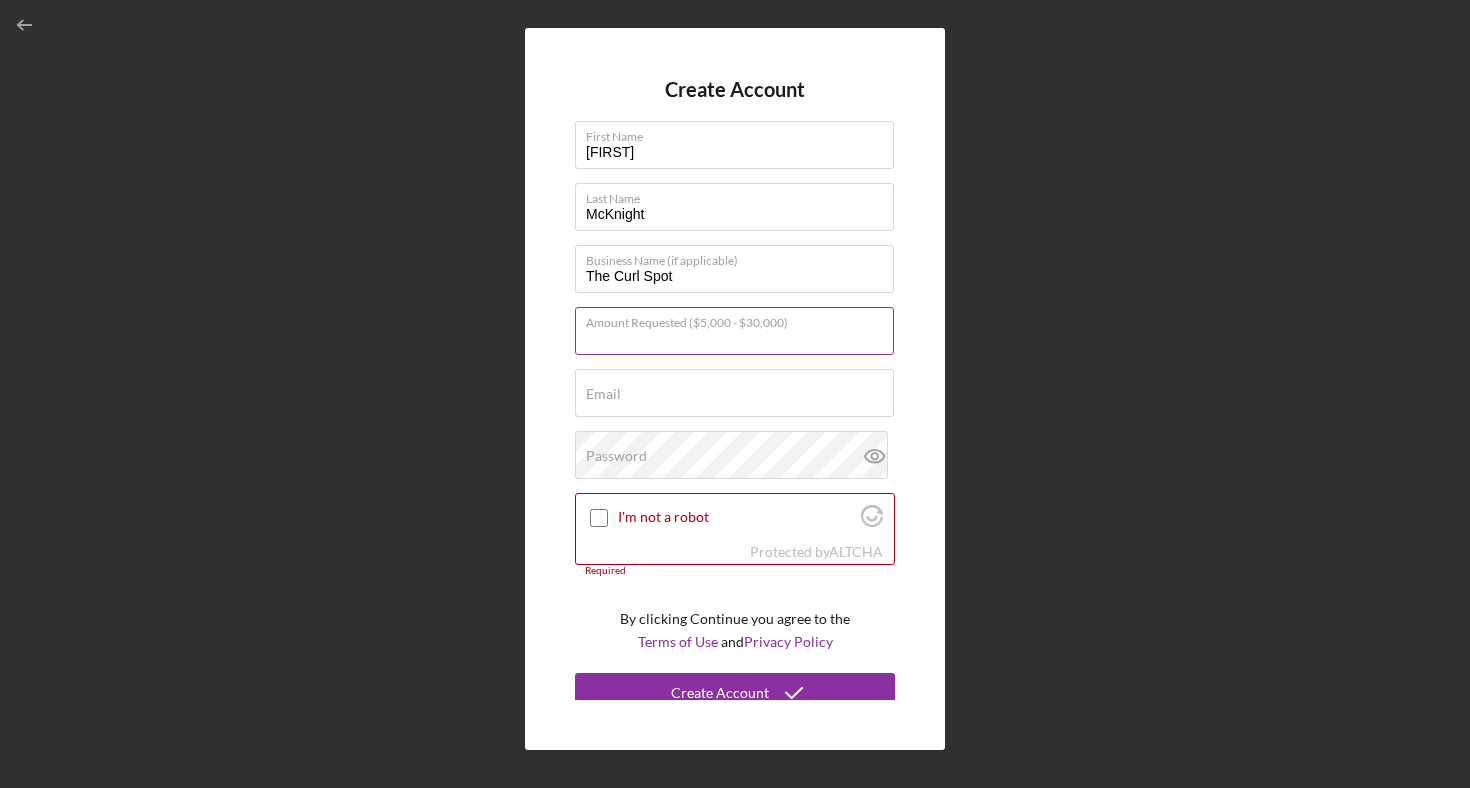 click on "Amount Requested ($5,000 - $30,000)" at bounding box center [734, 331] 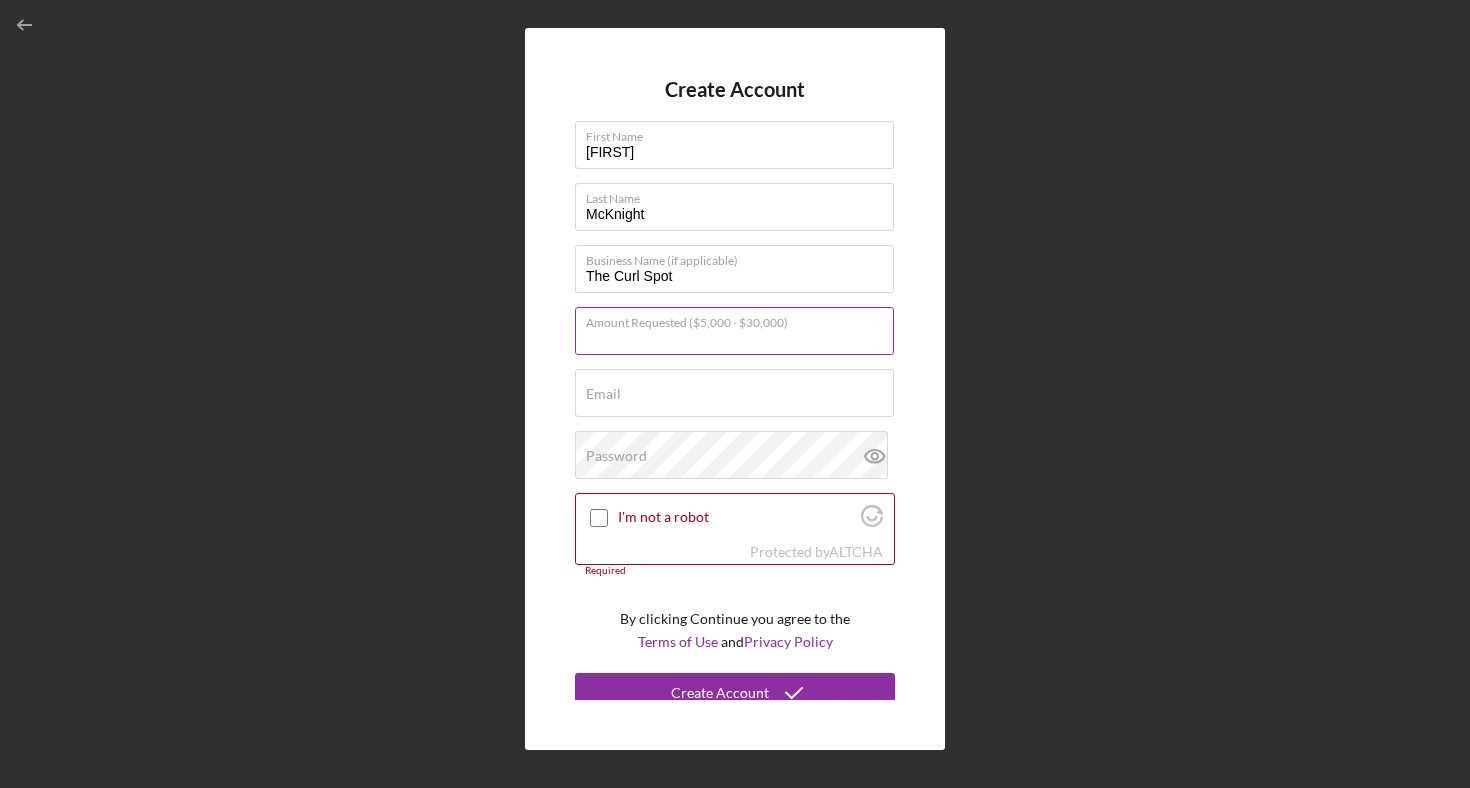 type on "$5" 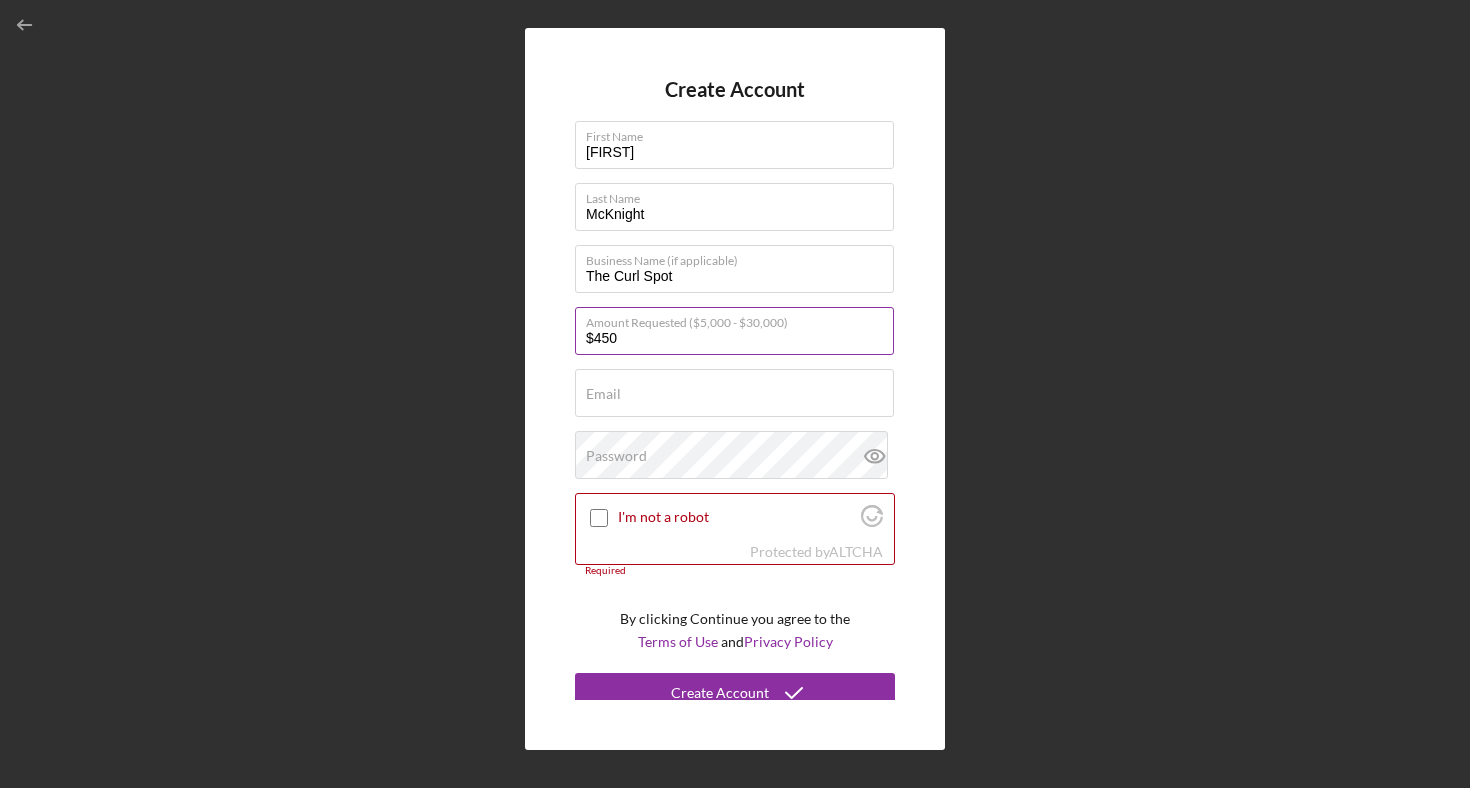 type on "$4,500" 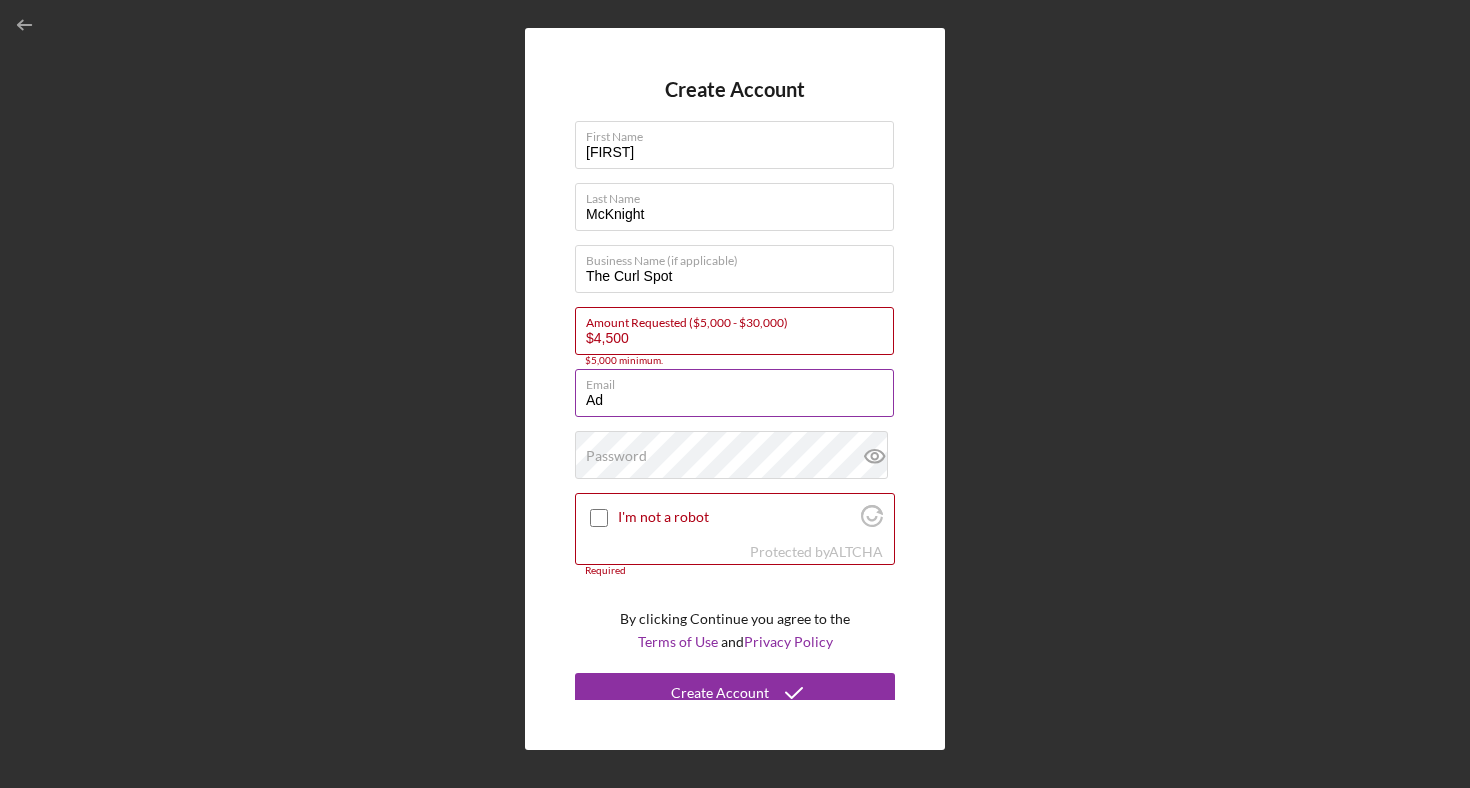 type on "A" 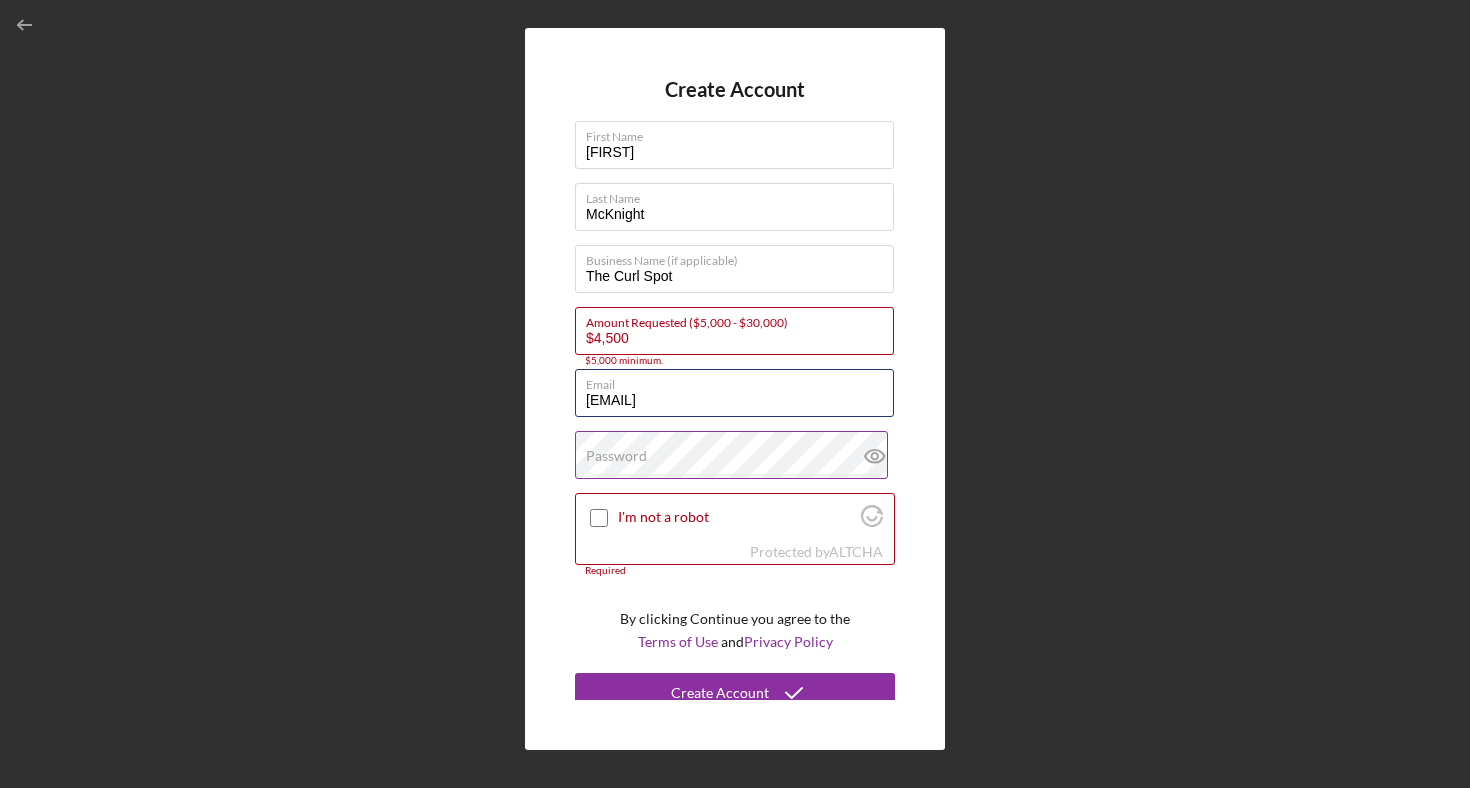 type on "[EMAIL]" 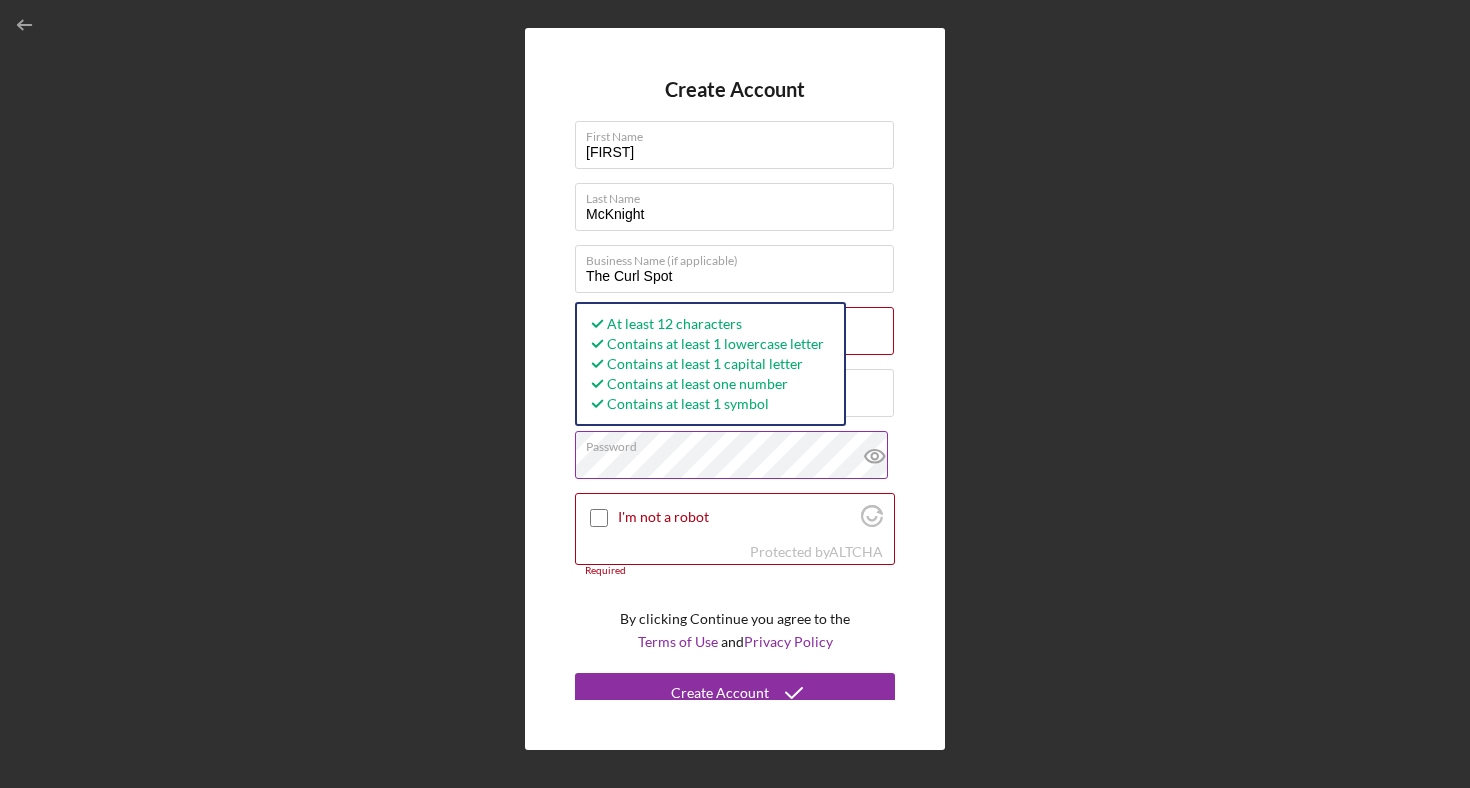 click 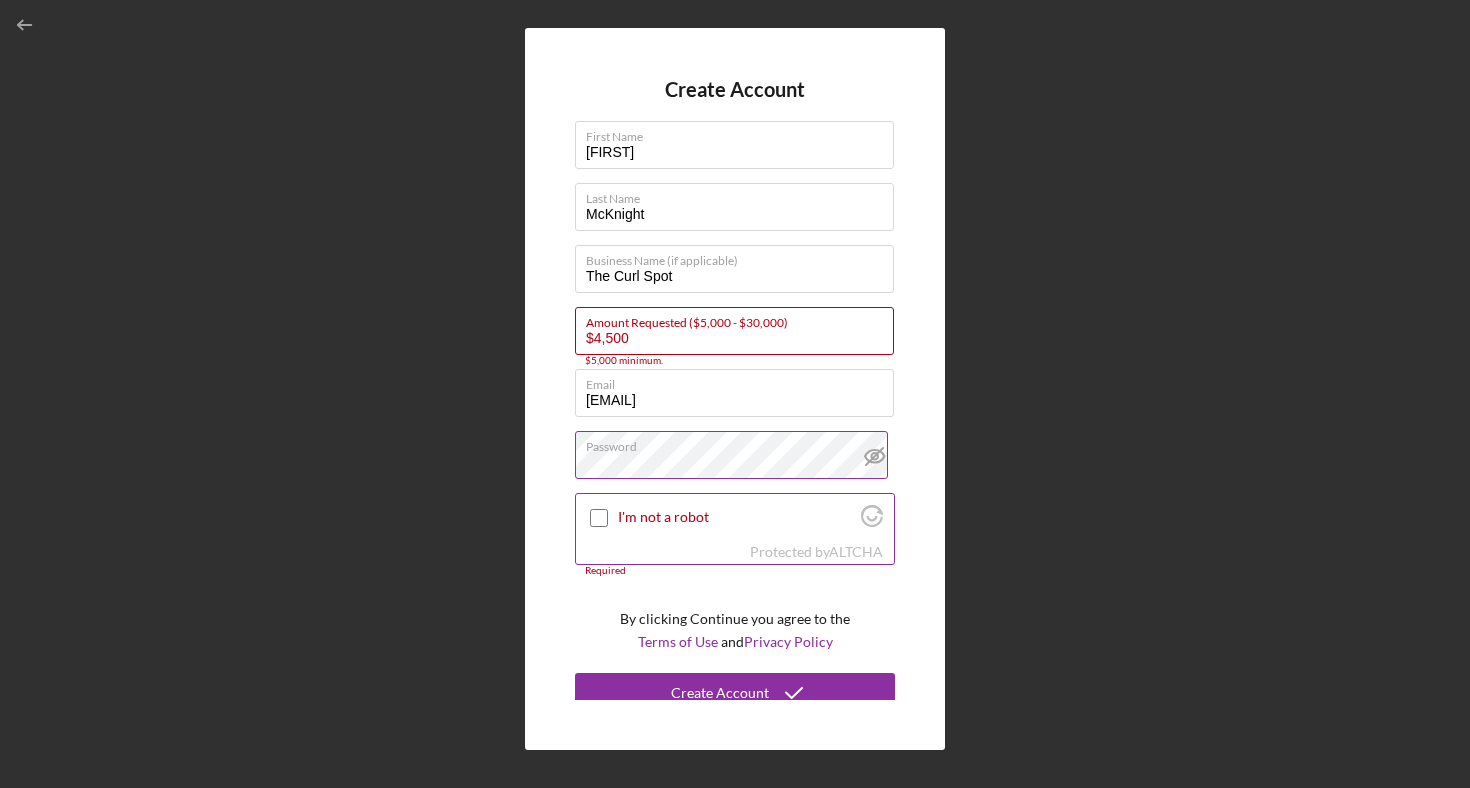 click on "I'm not a robot" at bounding box center (599, 518) 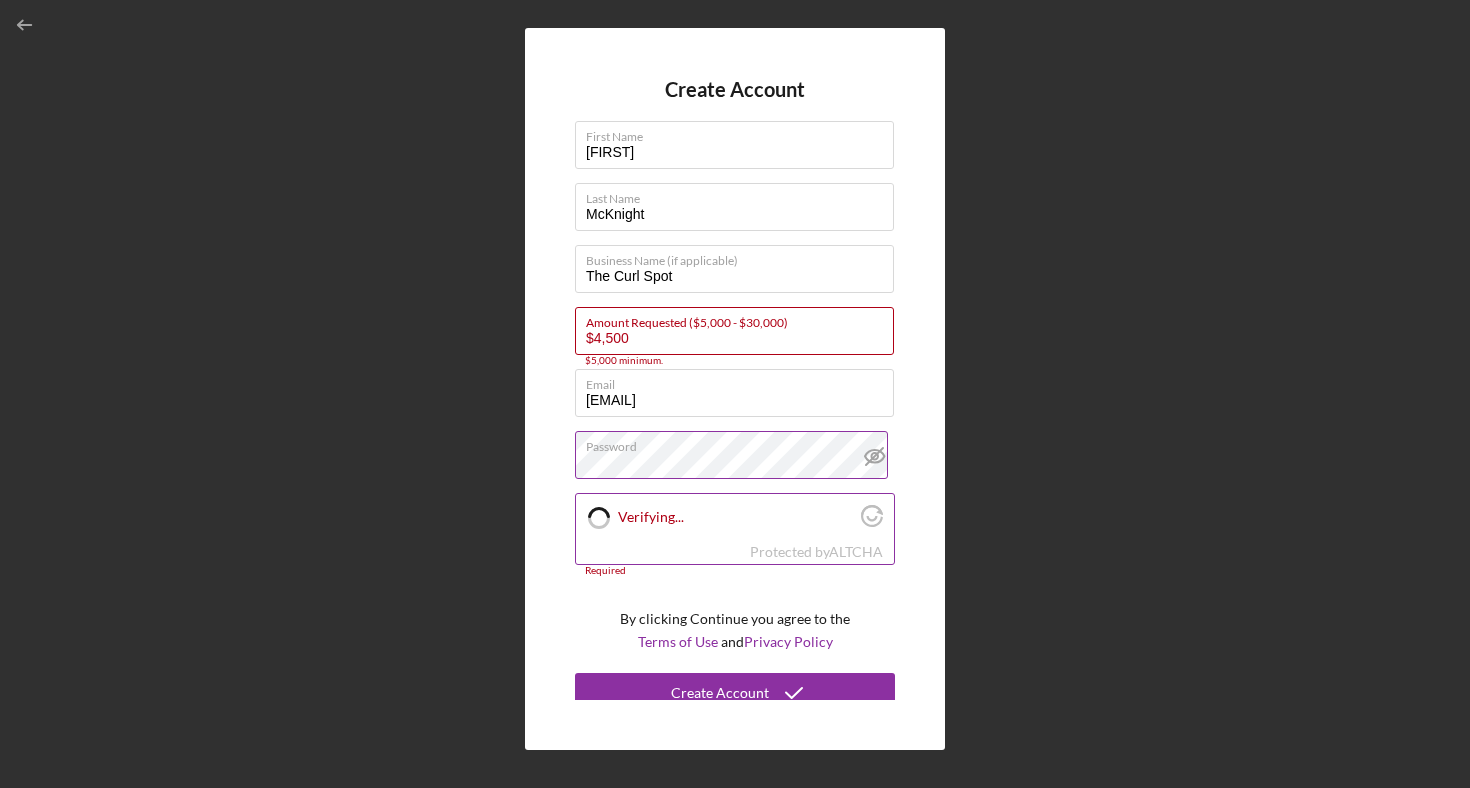 checkbox on "true" 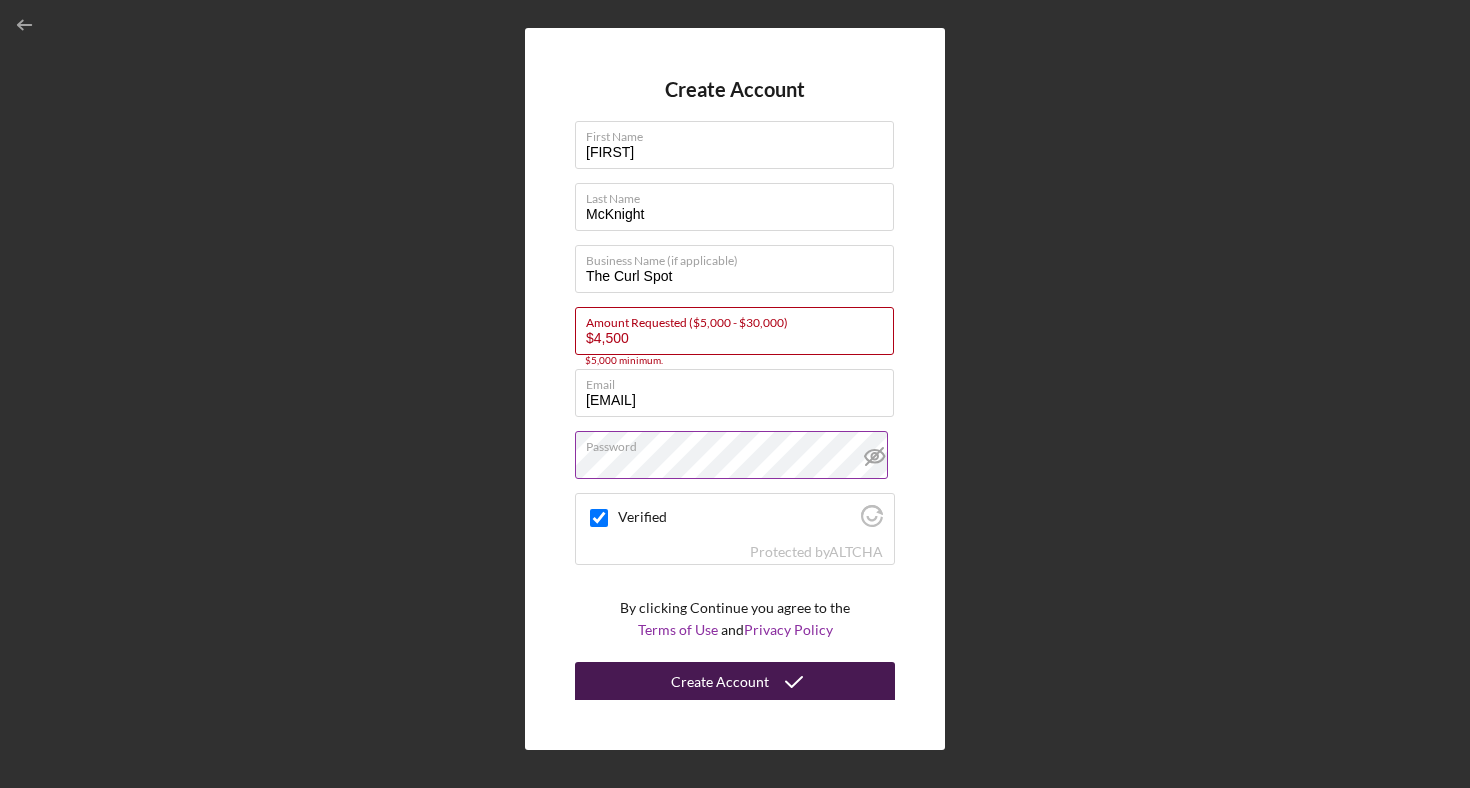 click on "Create Account" at bounding box center [735, 682] 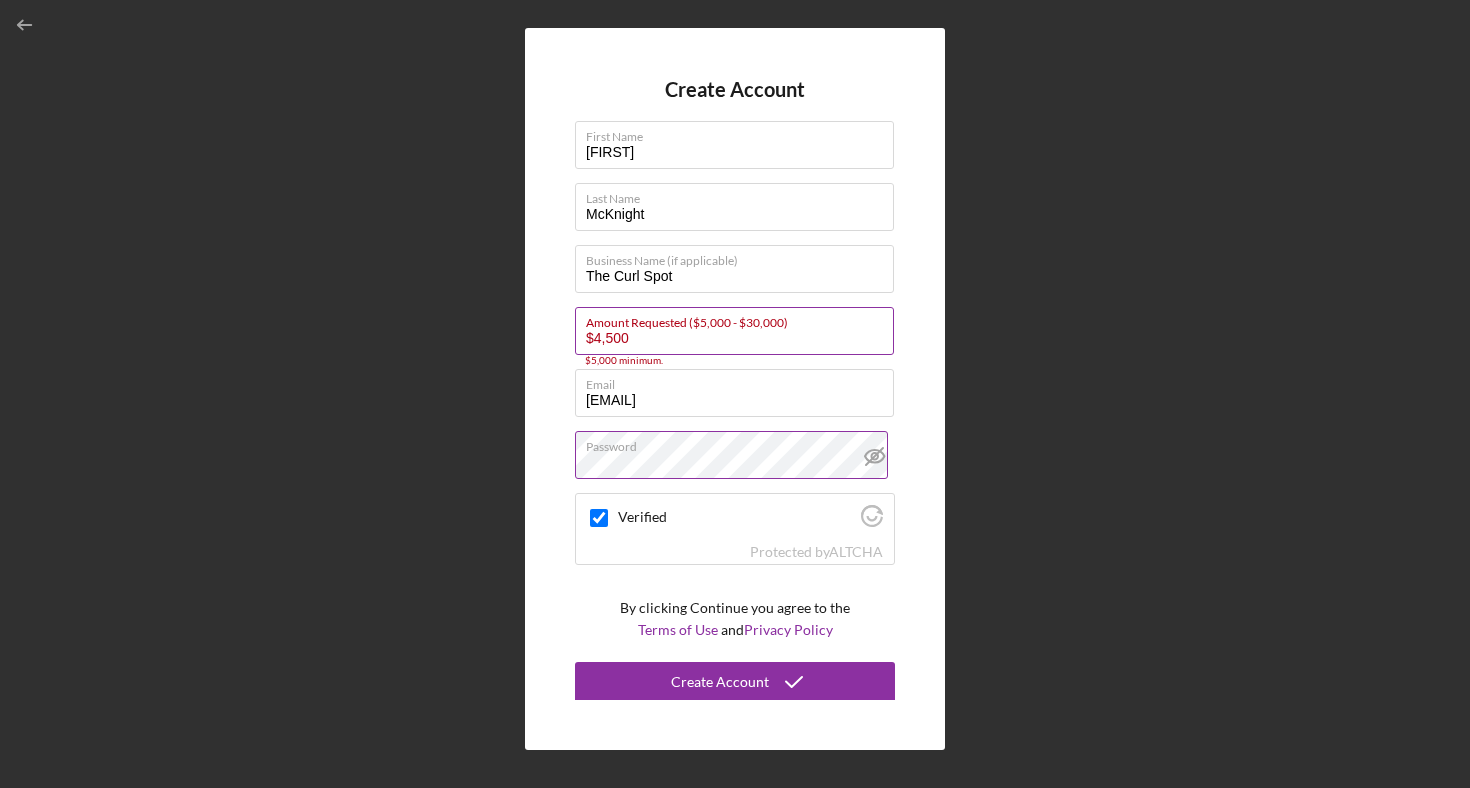 click on "$4,500" at bounding box center [734, 331] 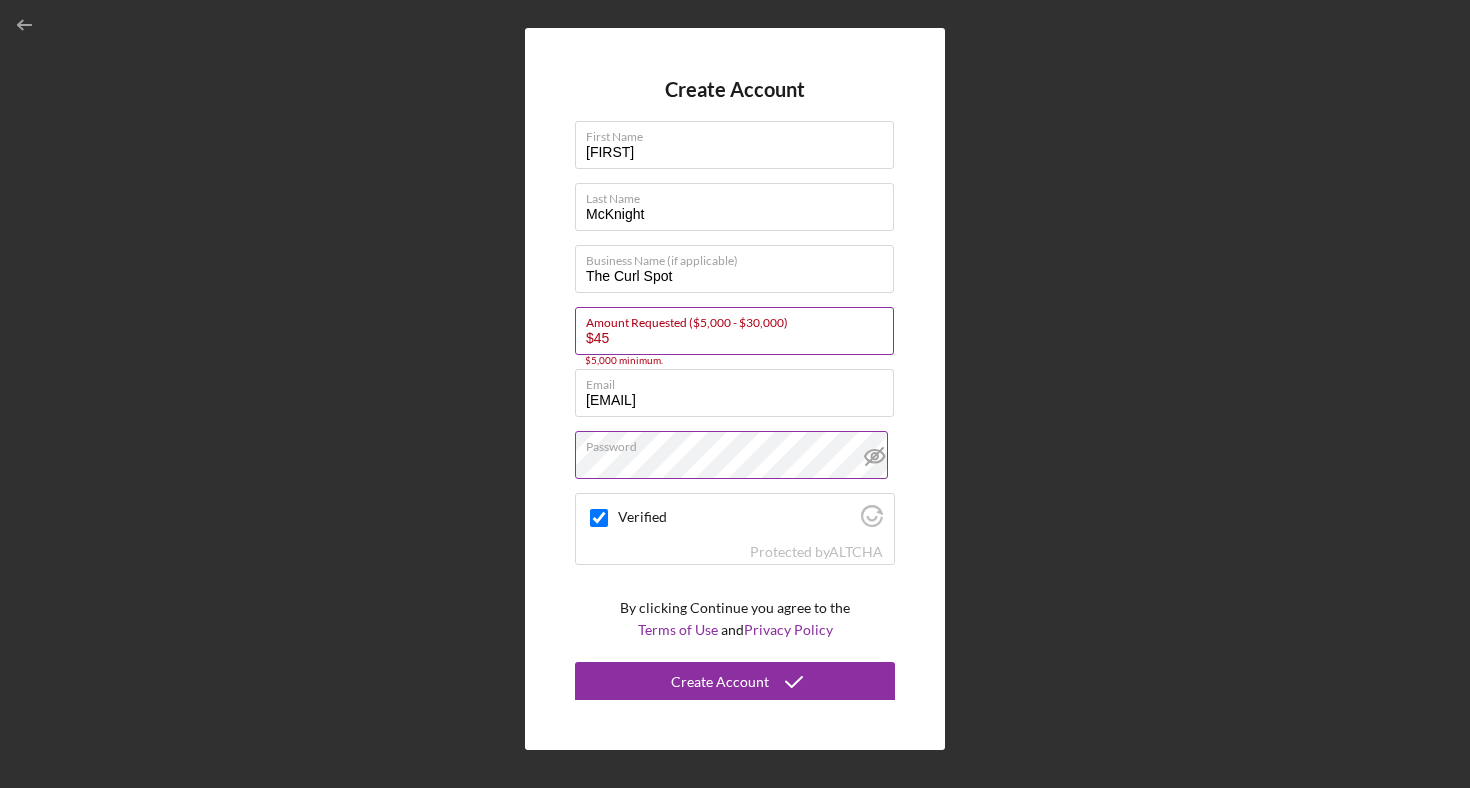 type on "$4" 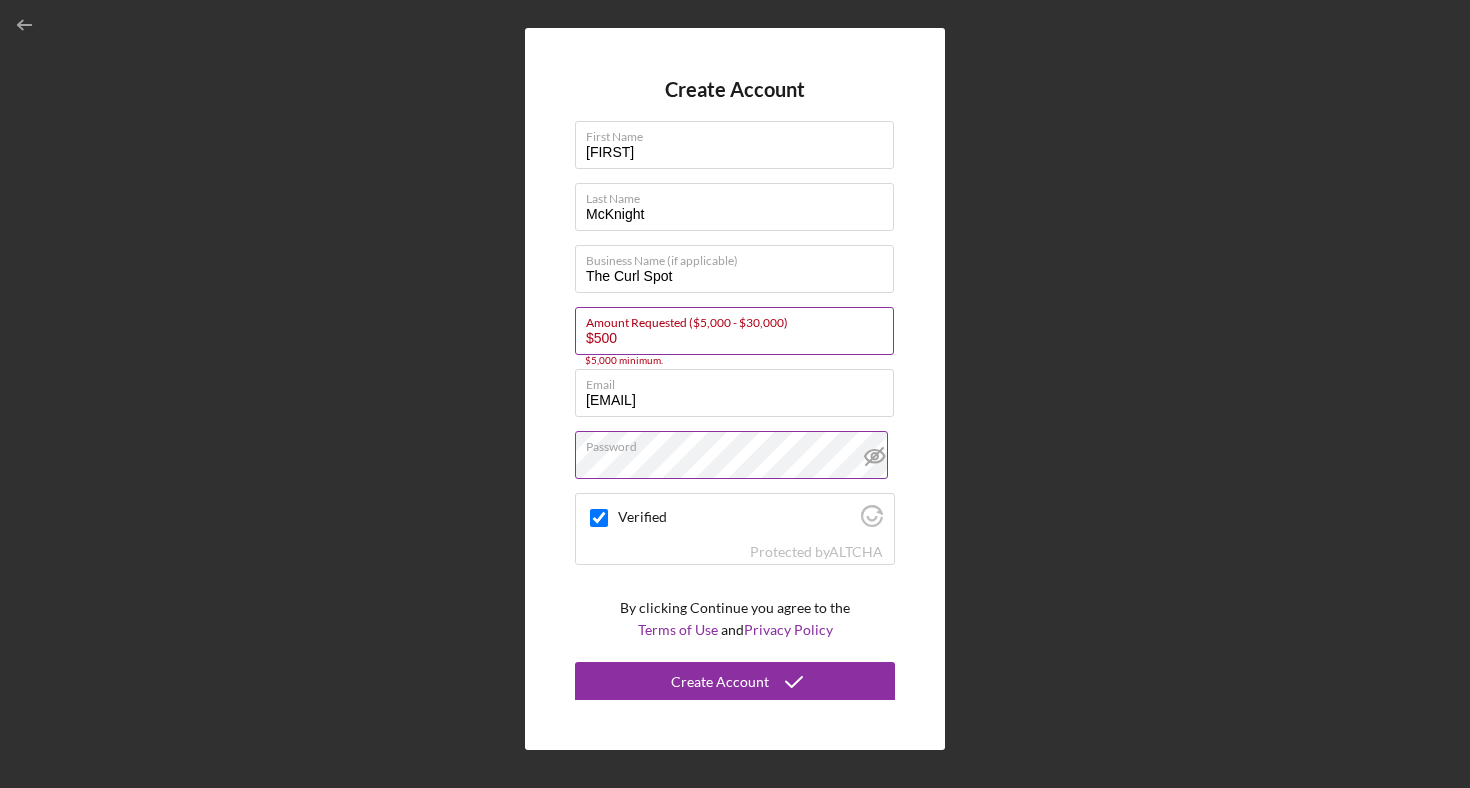 type on "$5,000" 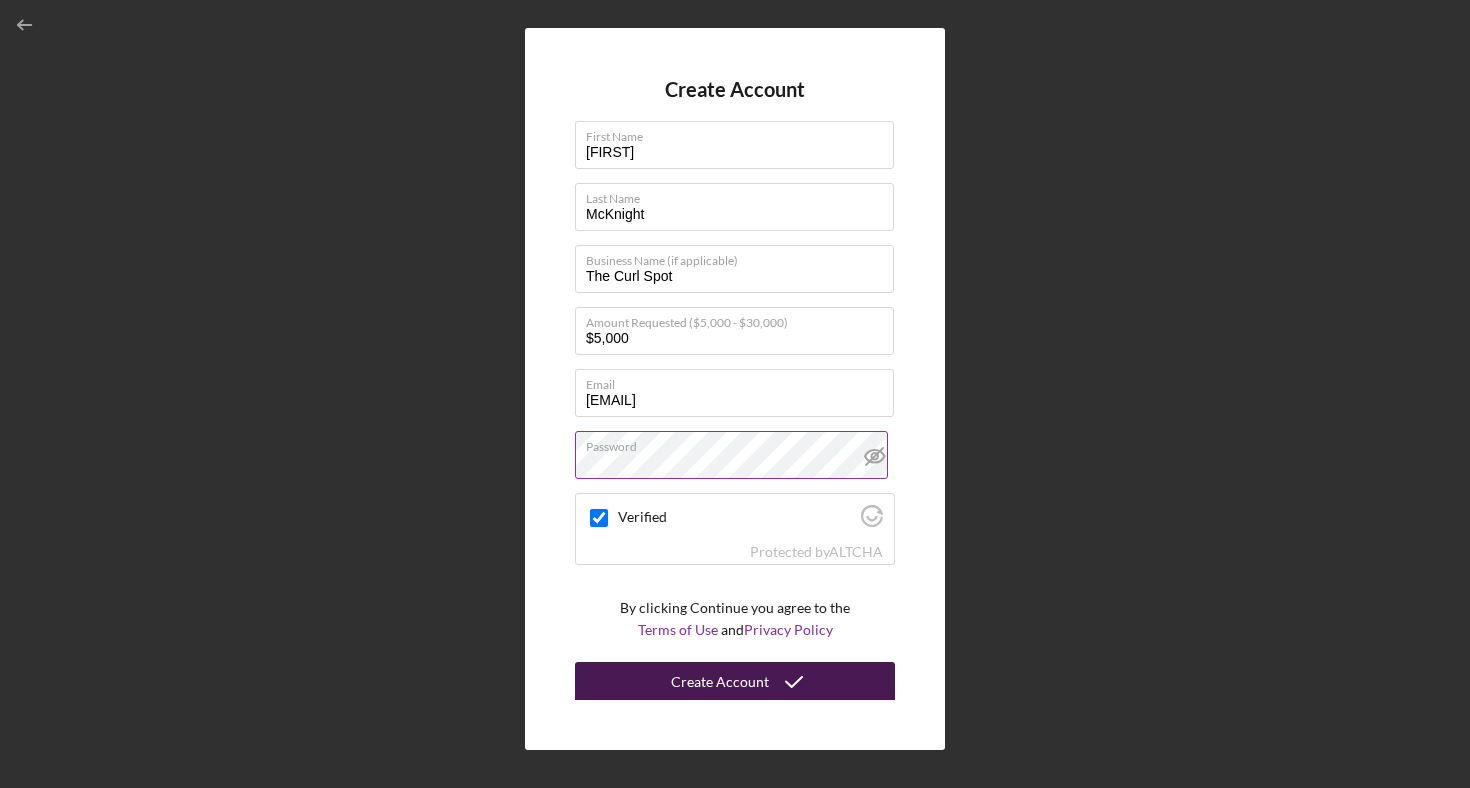 click on "Create Account" at bounding box center (720, 682) 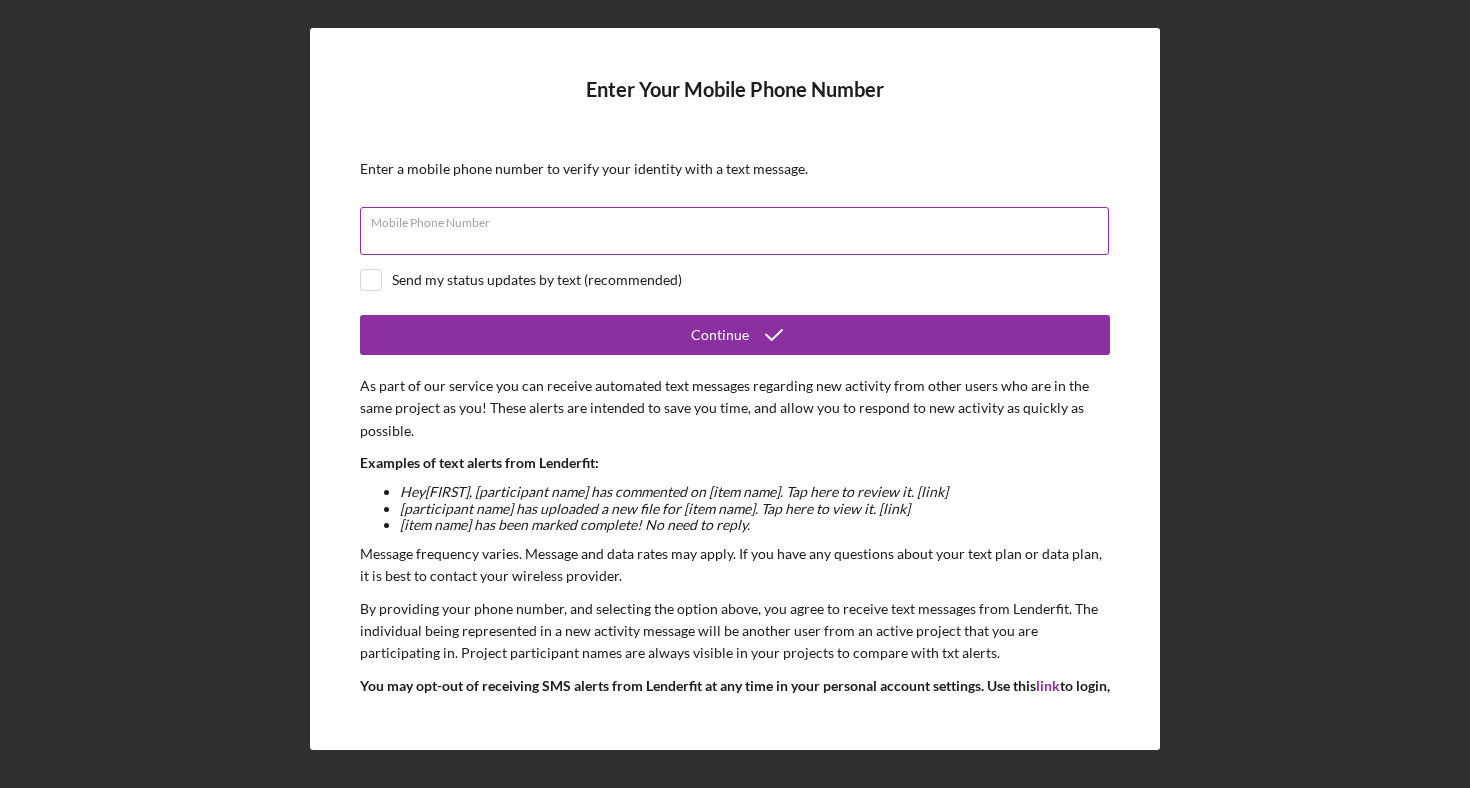 click on "Mobile Phone Number" at bounding box center [734, 231] 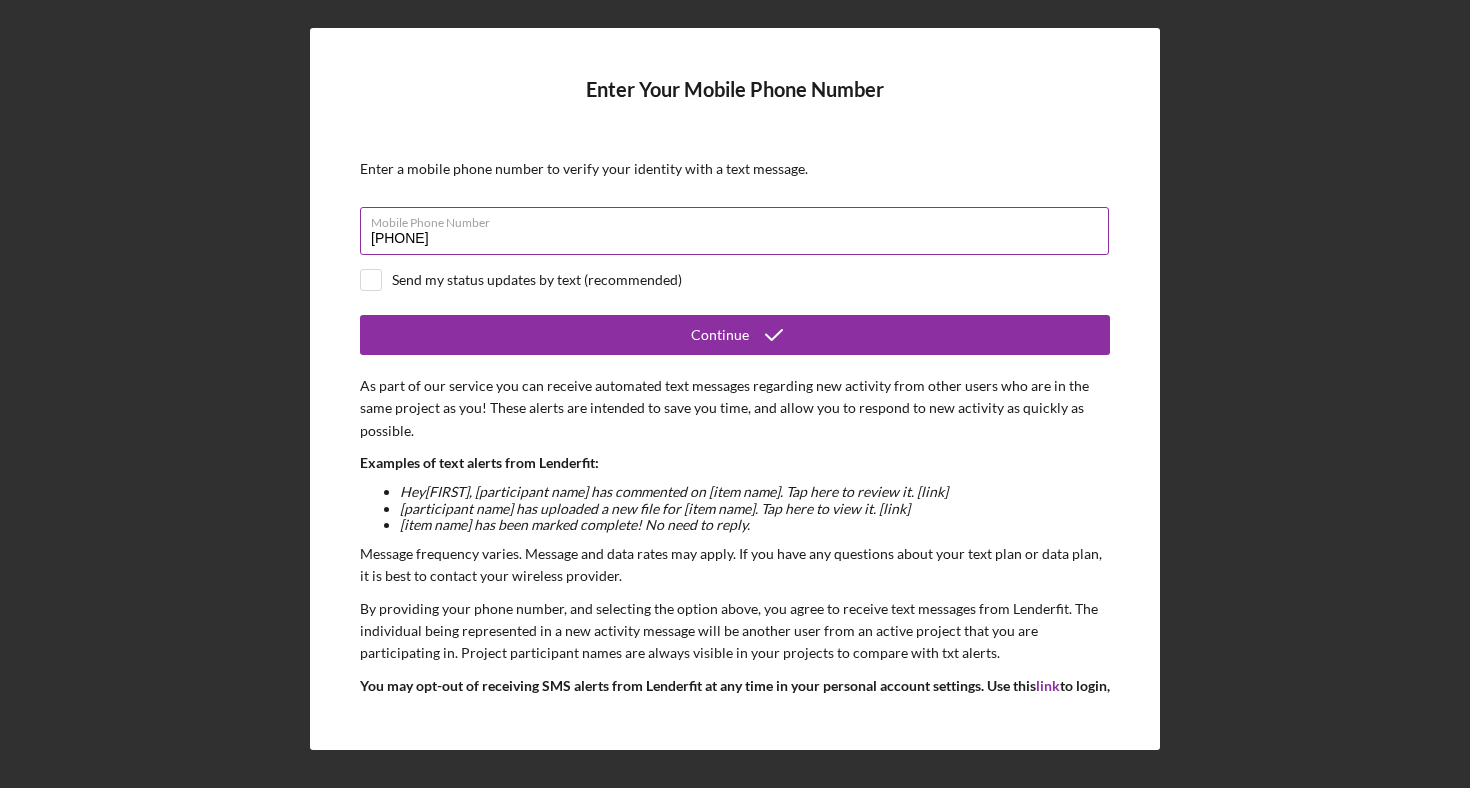 type on "[PHONE]" 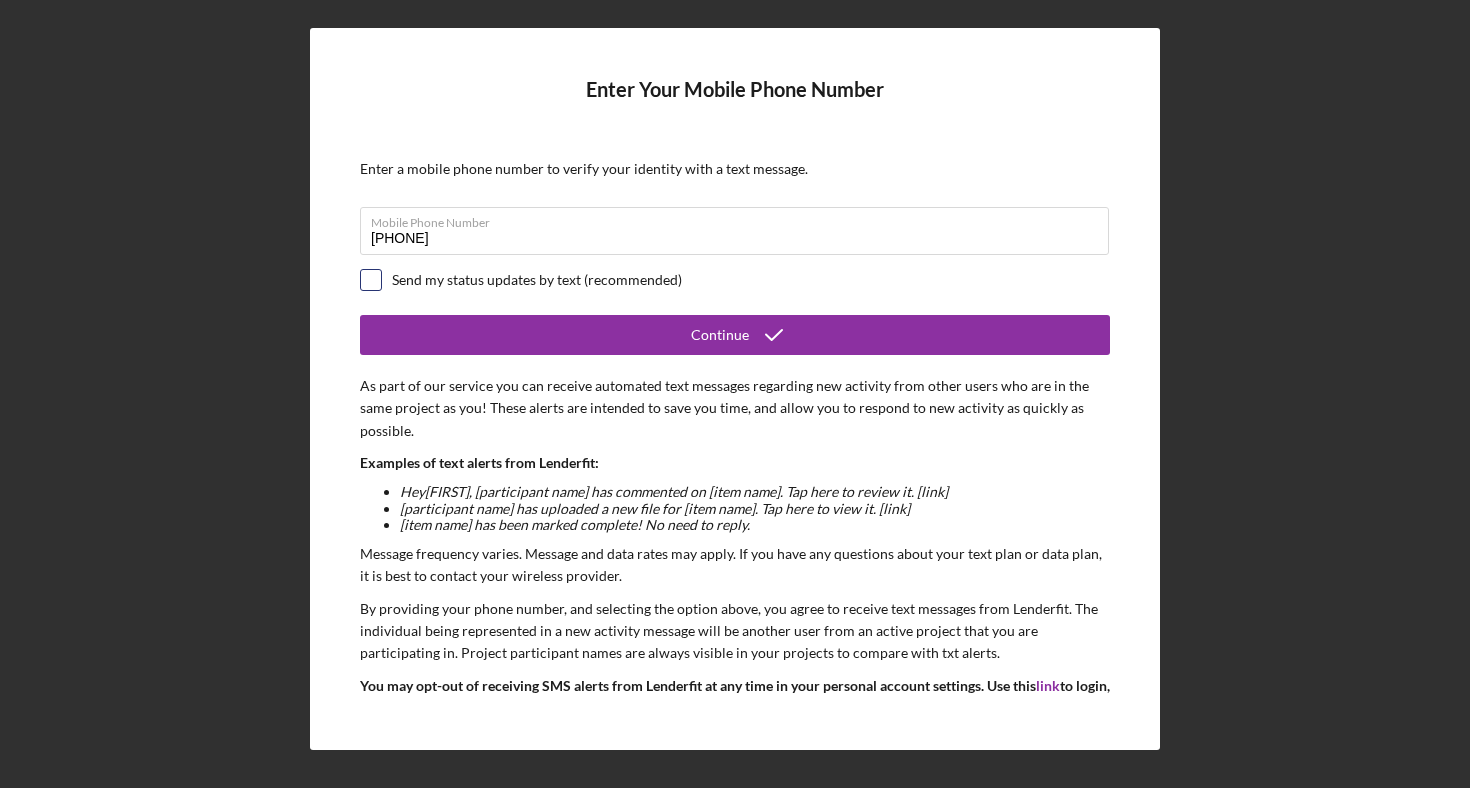 click at bounding box center (371, 280) 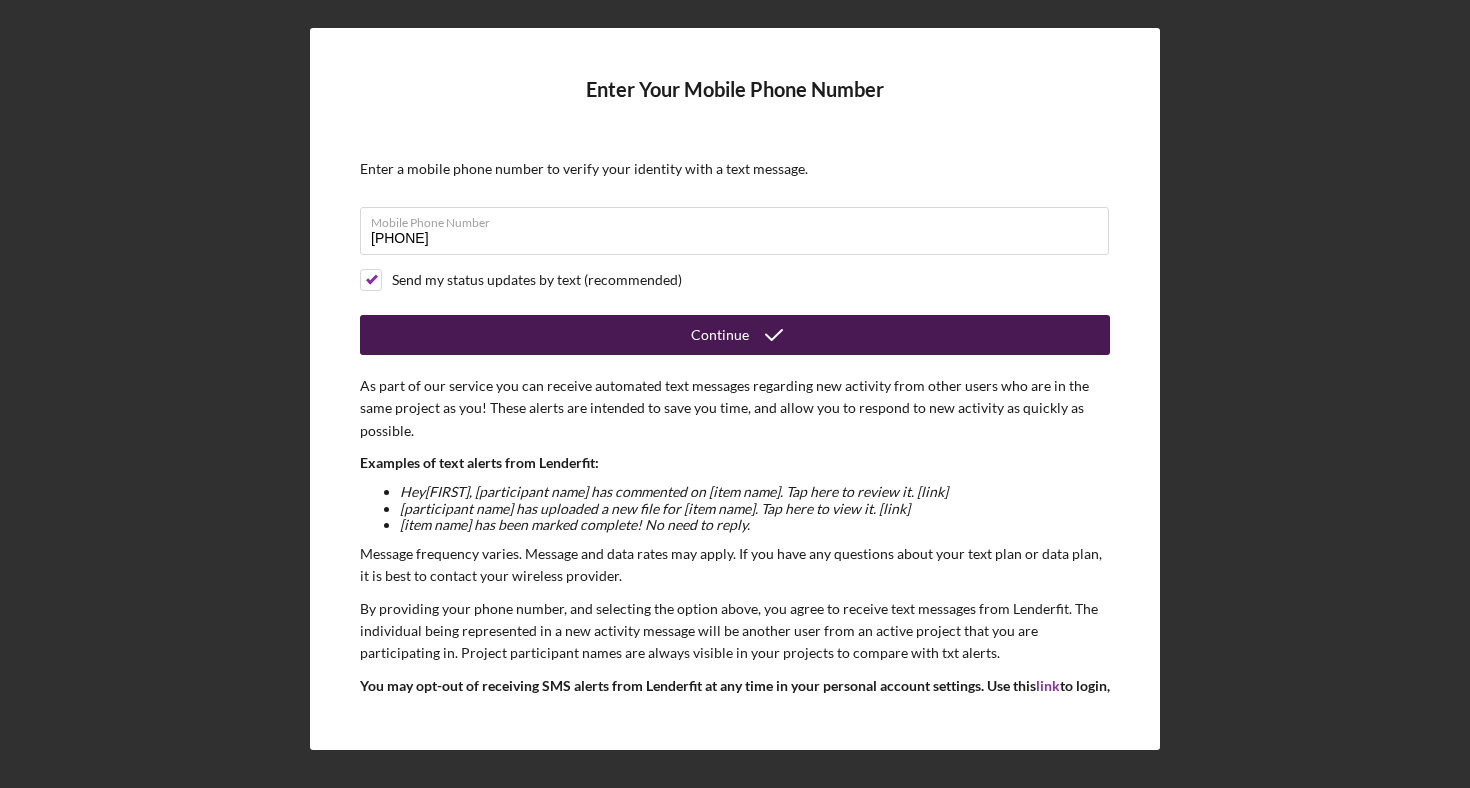 click on "Continue" at bounding box center (735, 335) 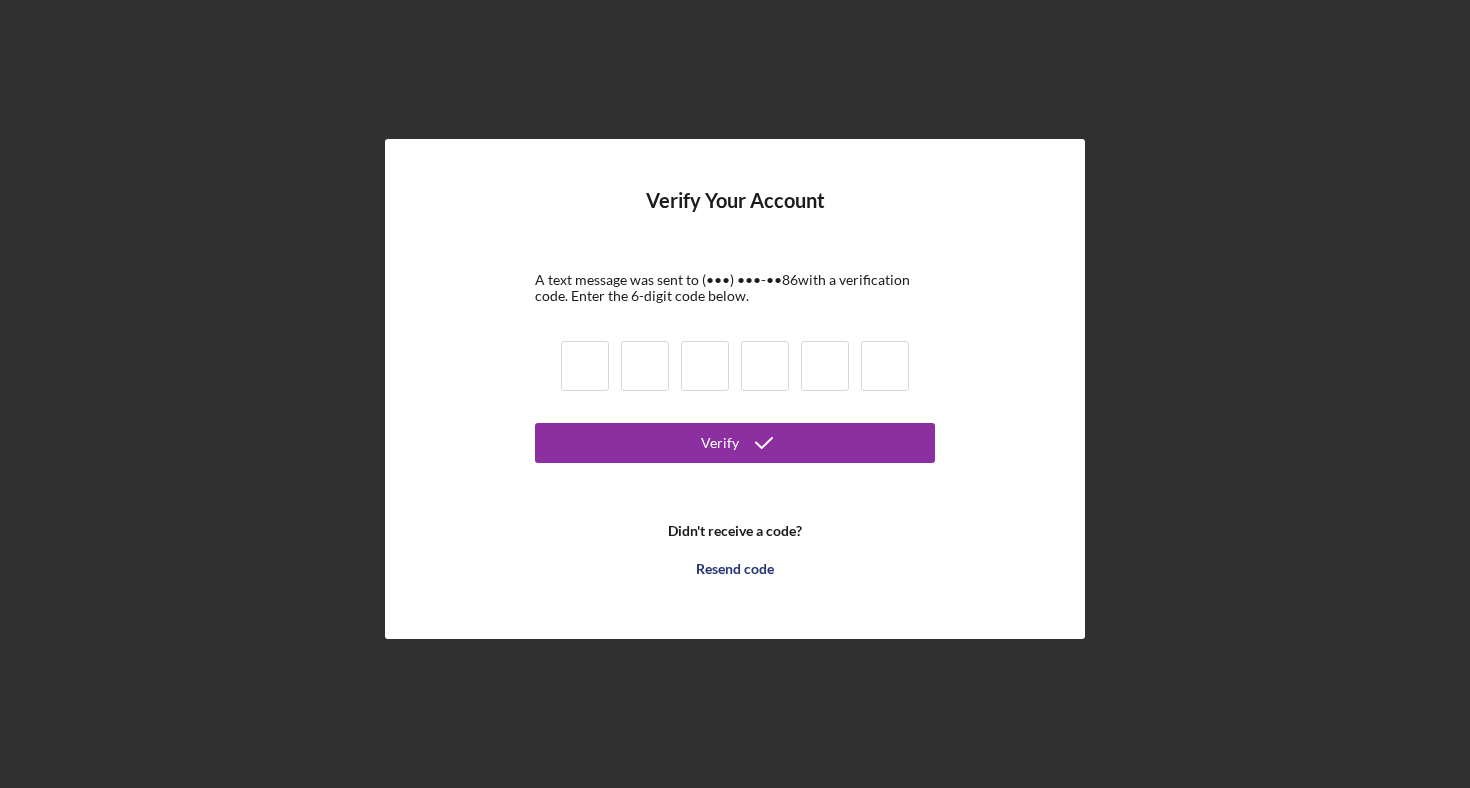 click at bounding box center (585, 366) 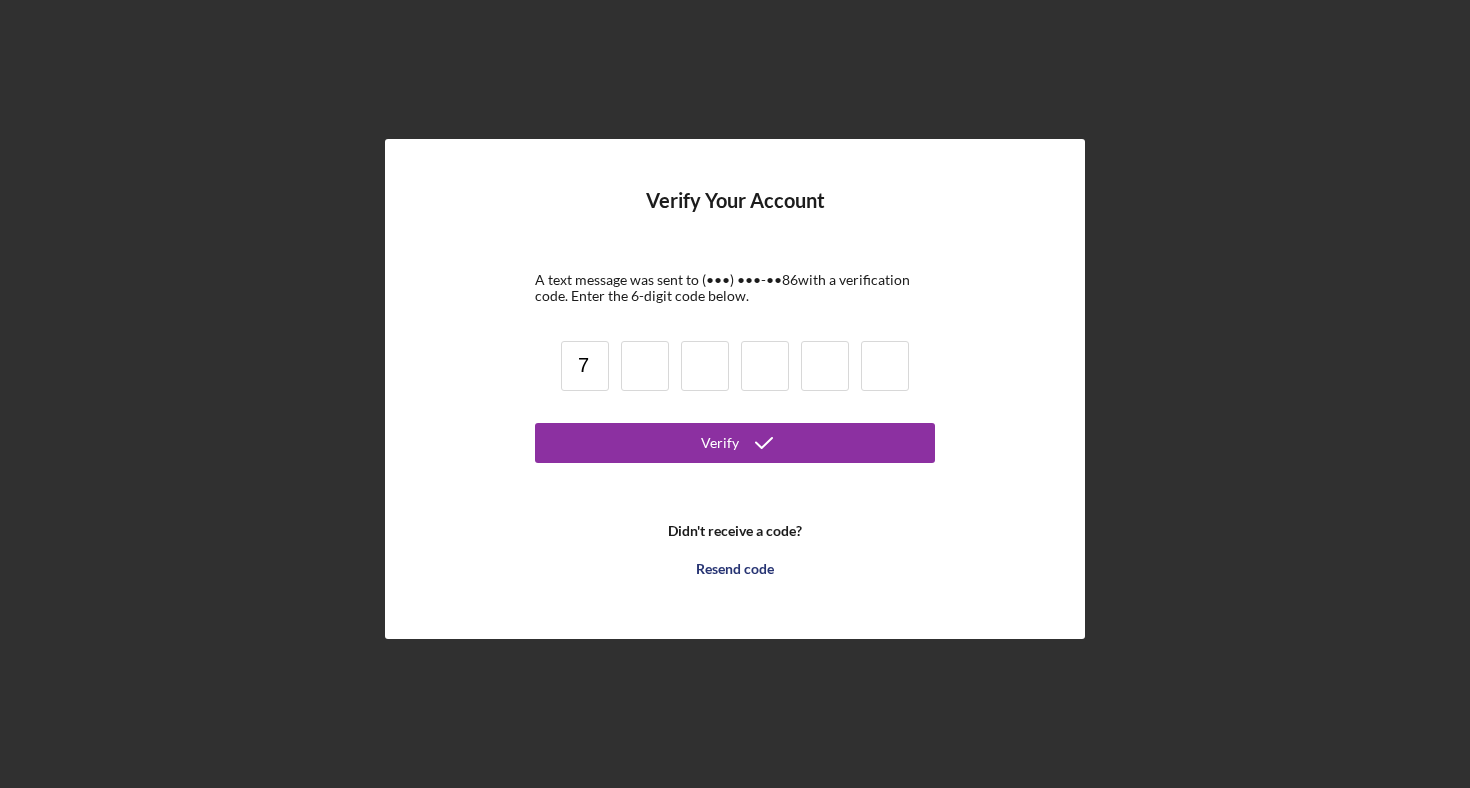 type on "7" 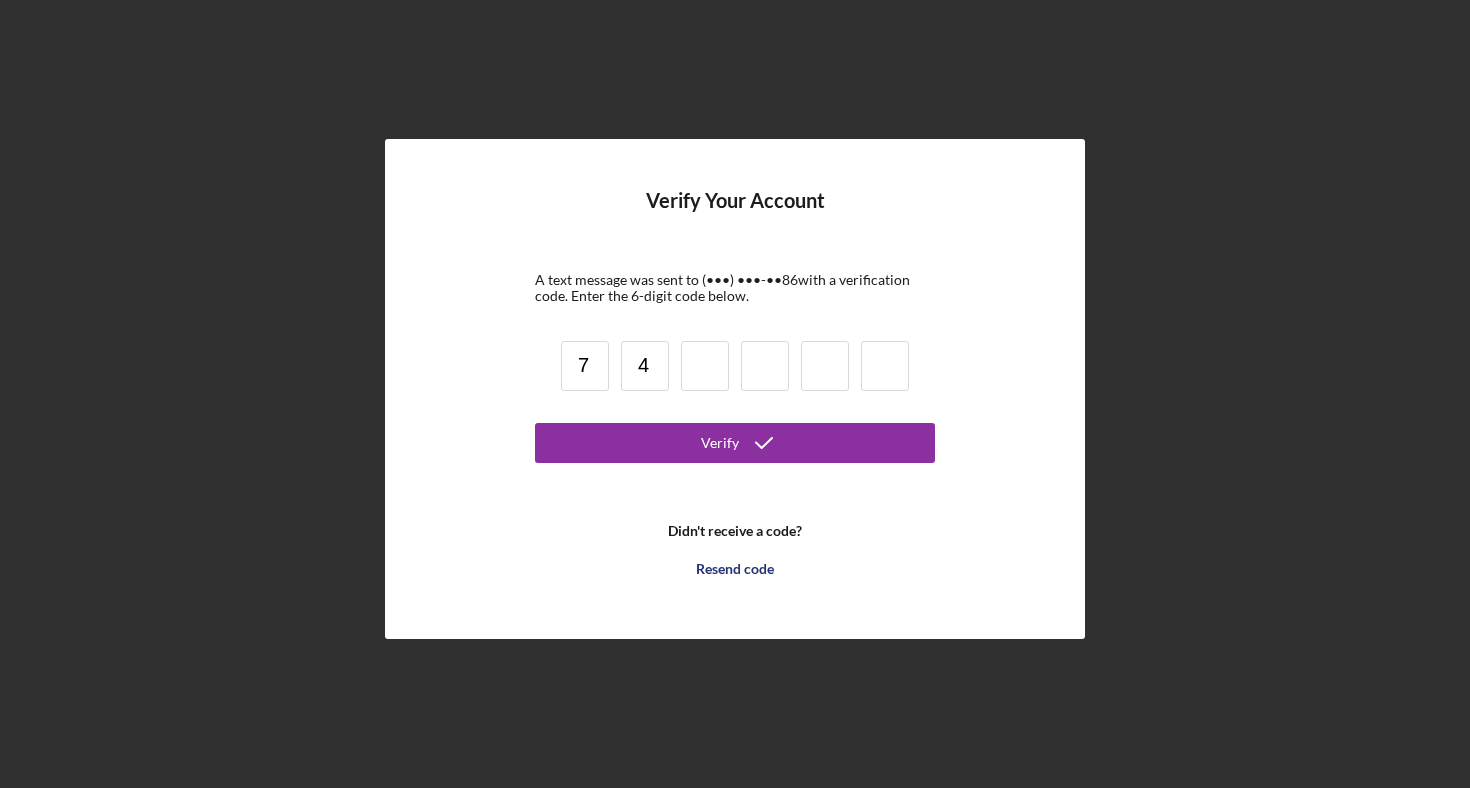 type on "4" 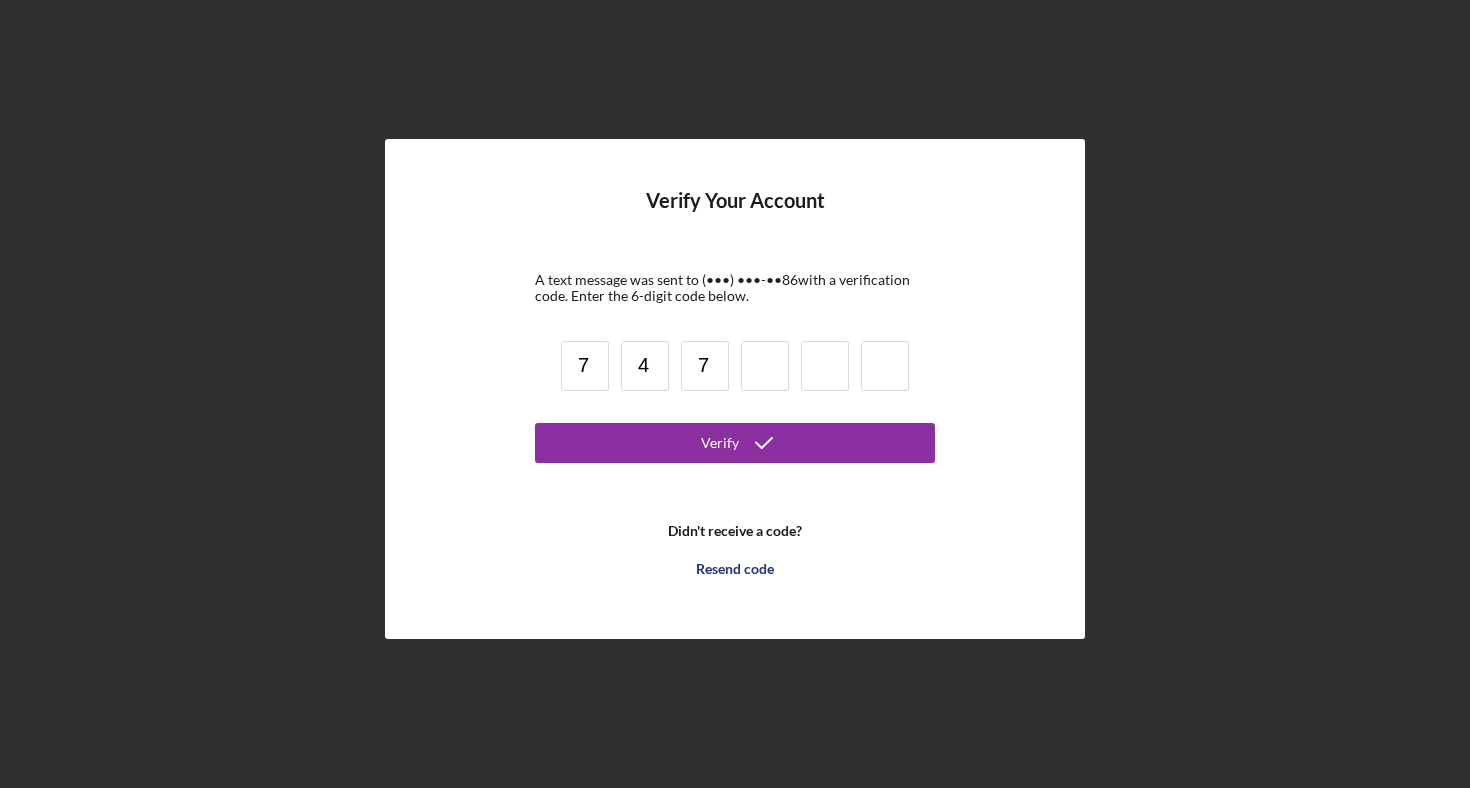 type on "7" 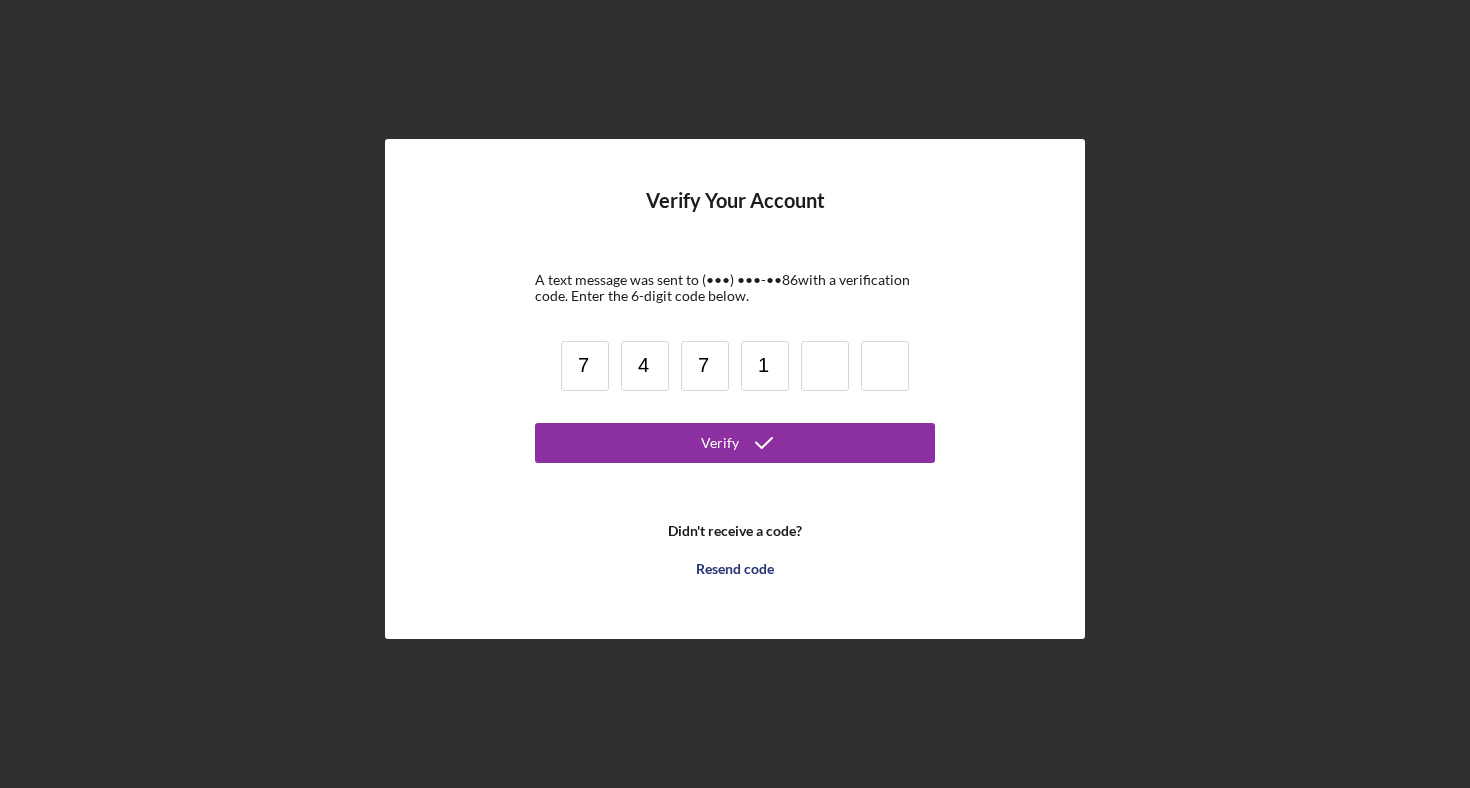 type on "1" 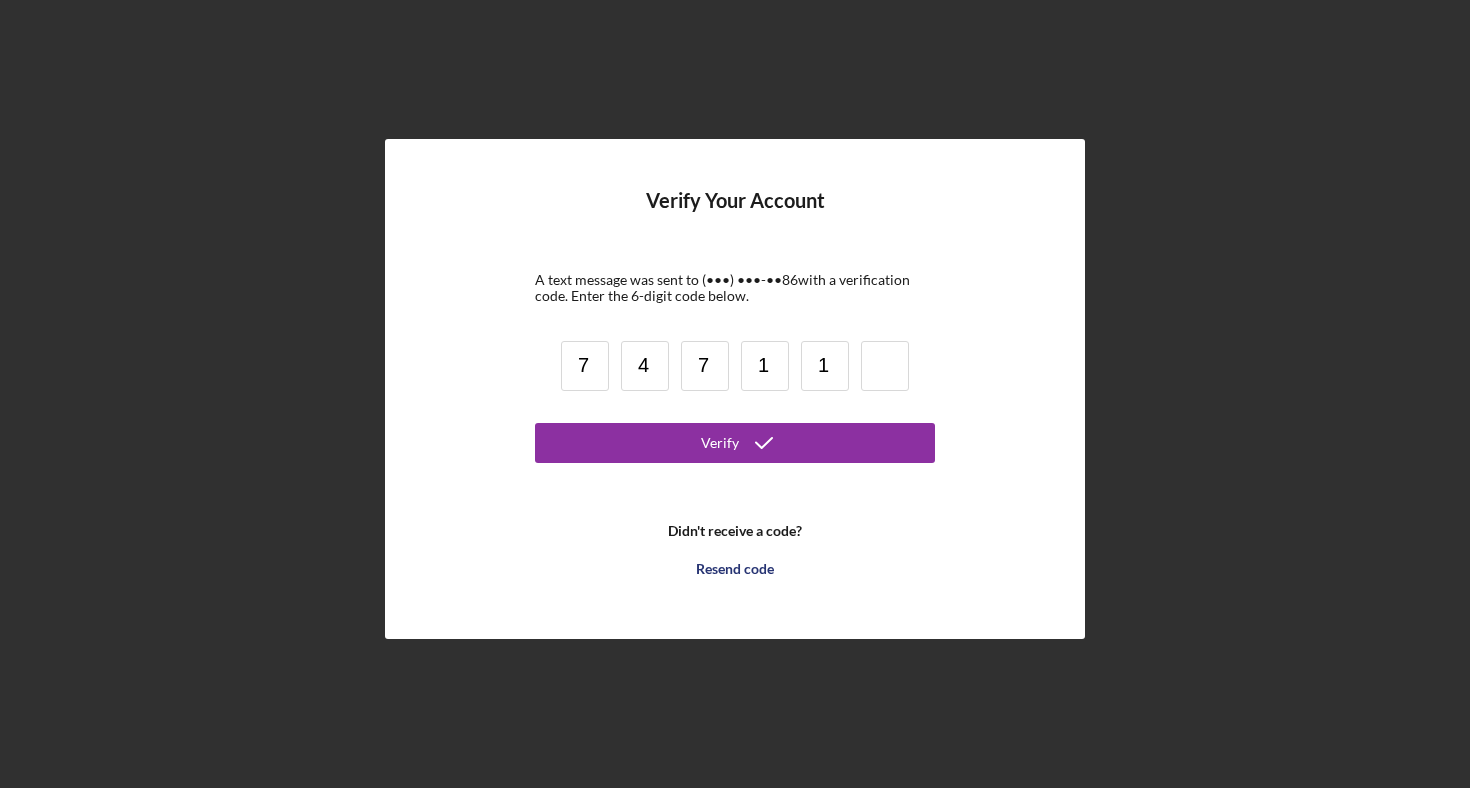 type on "1" 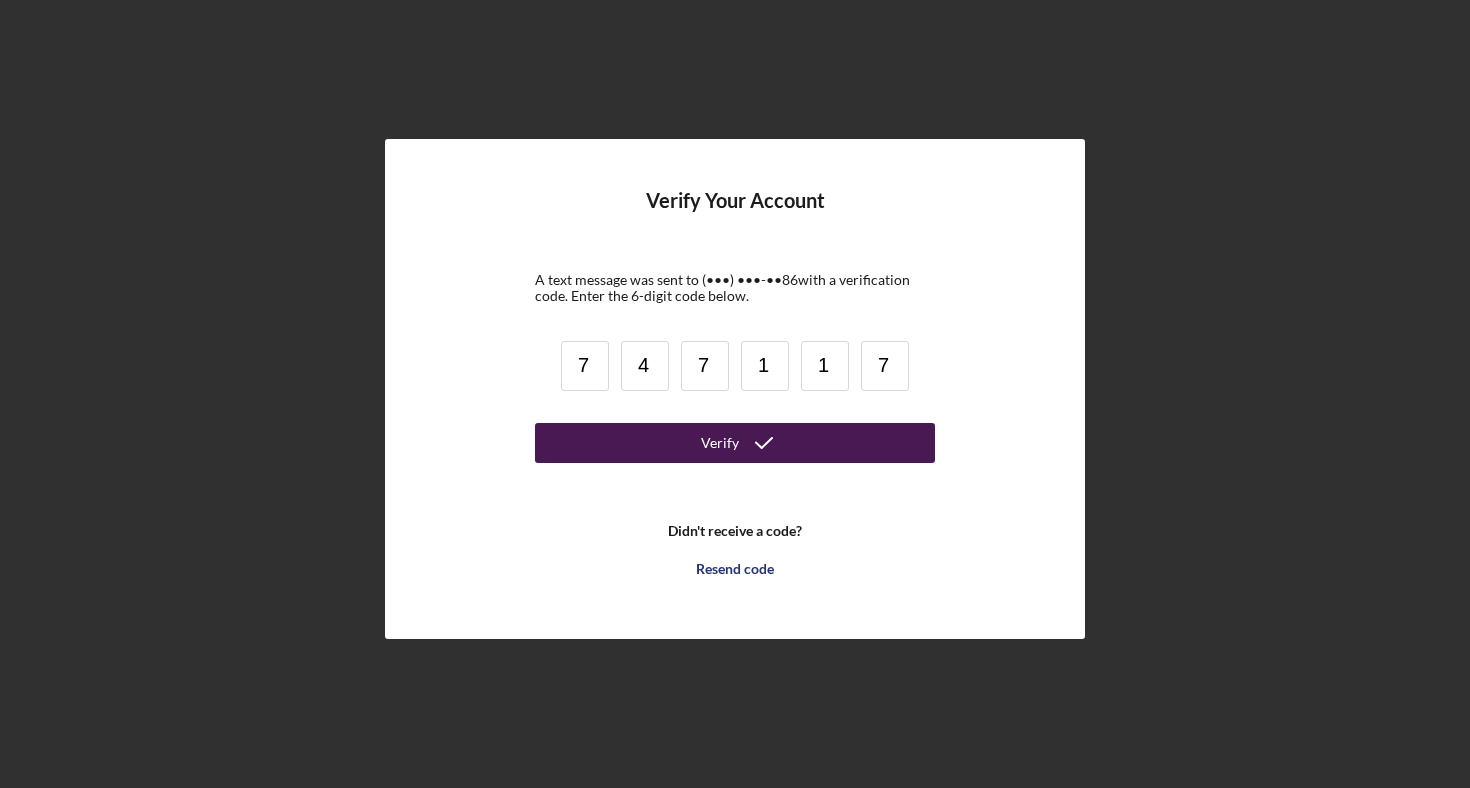 type on "7" 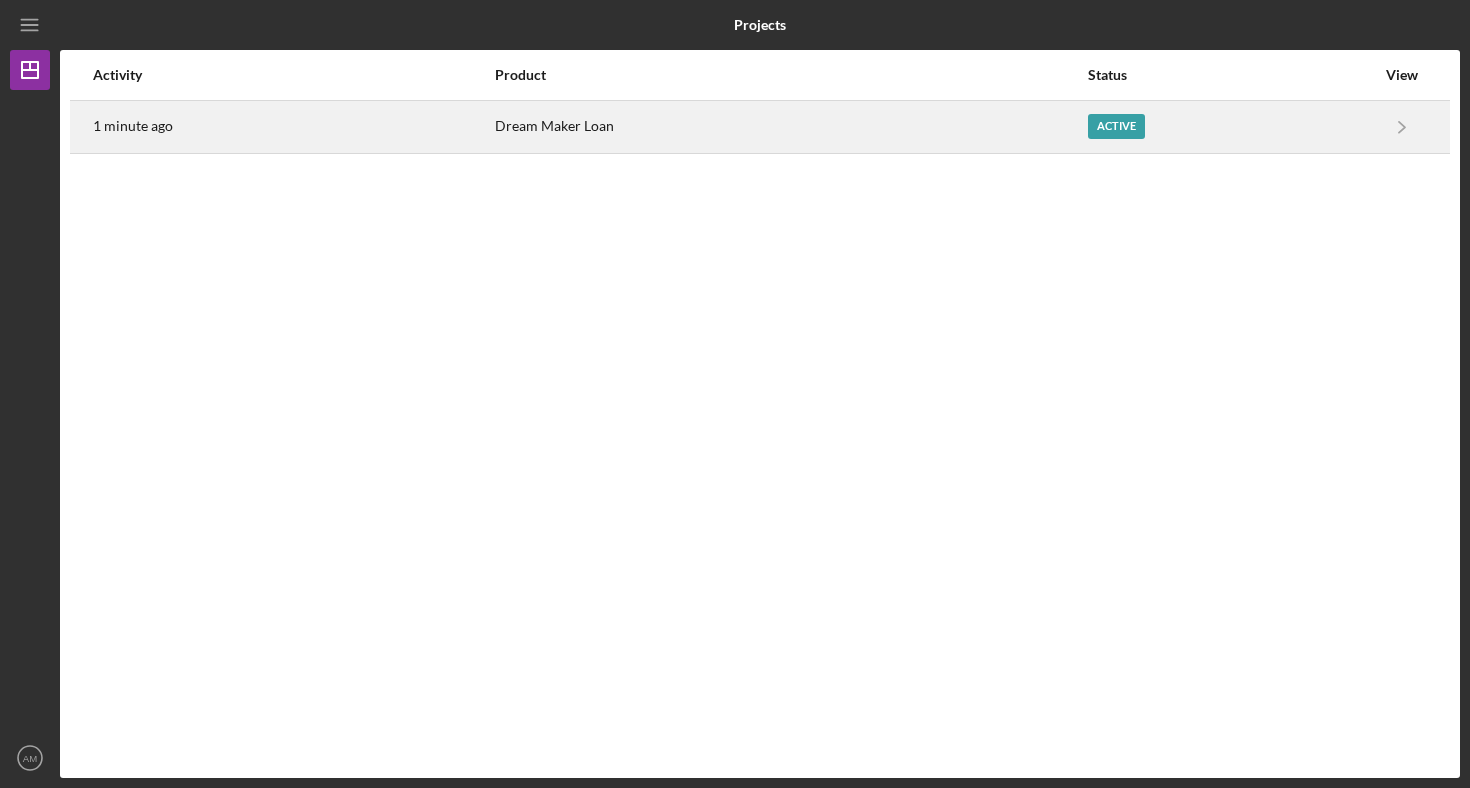 click on "Active" at bounding box center [1116, 126] 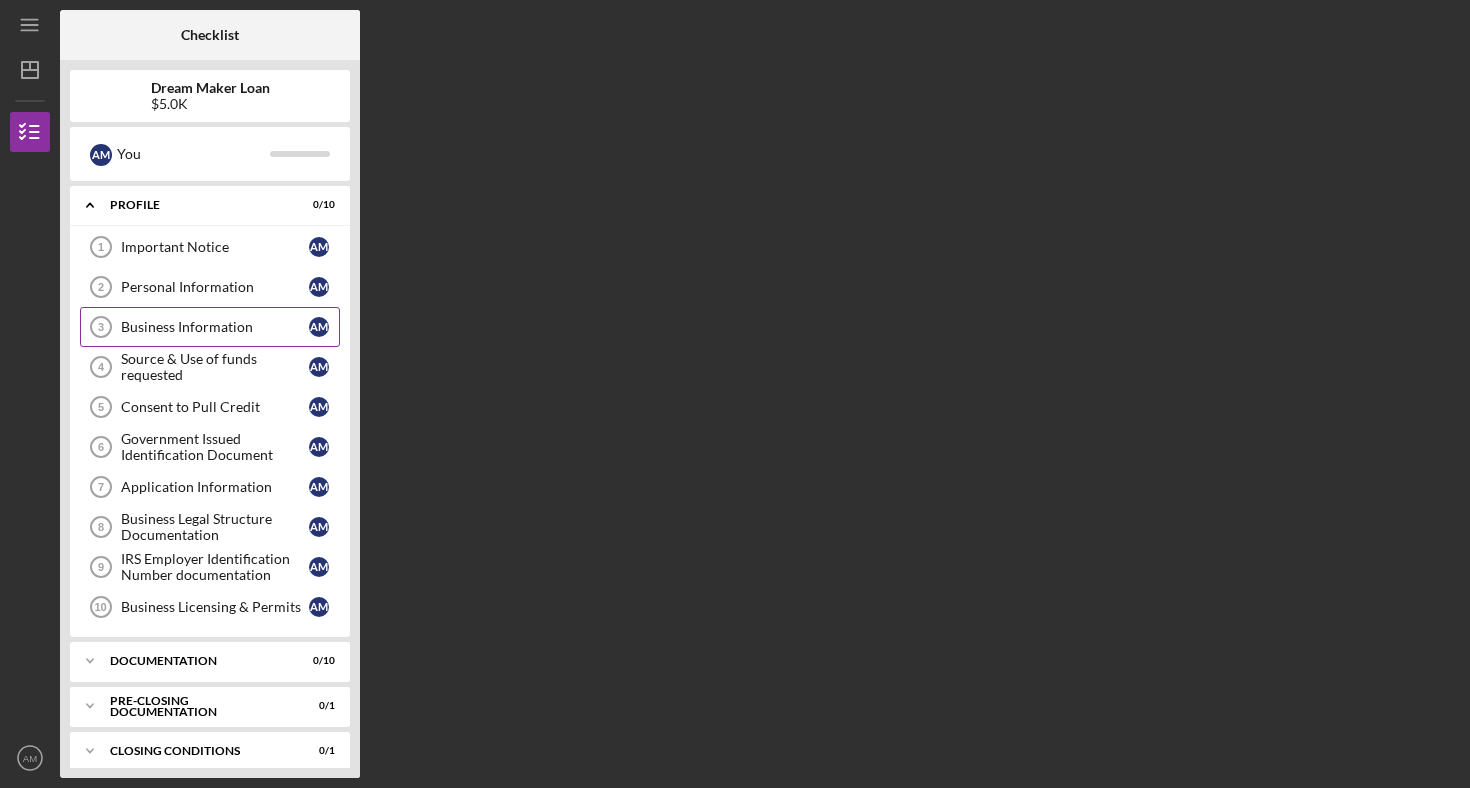 click on "Business Information 3 Business Information A [LAST]" at bounding box center (210, 327) 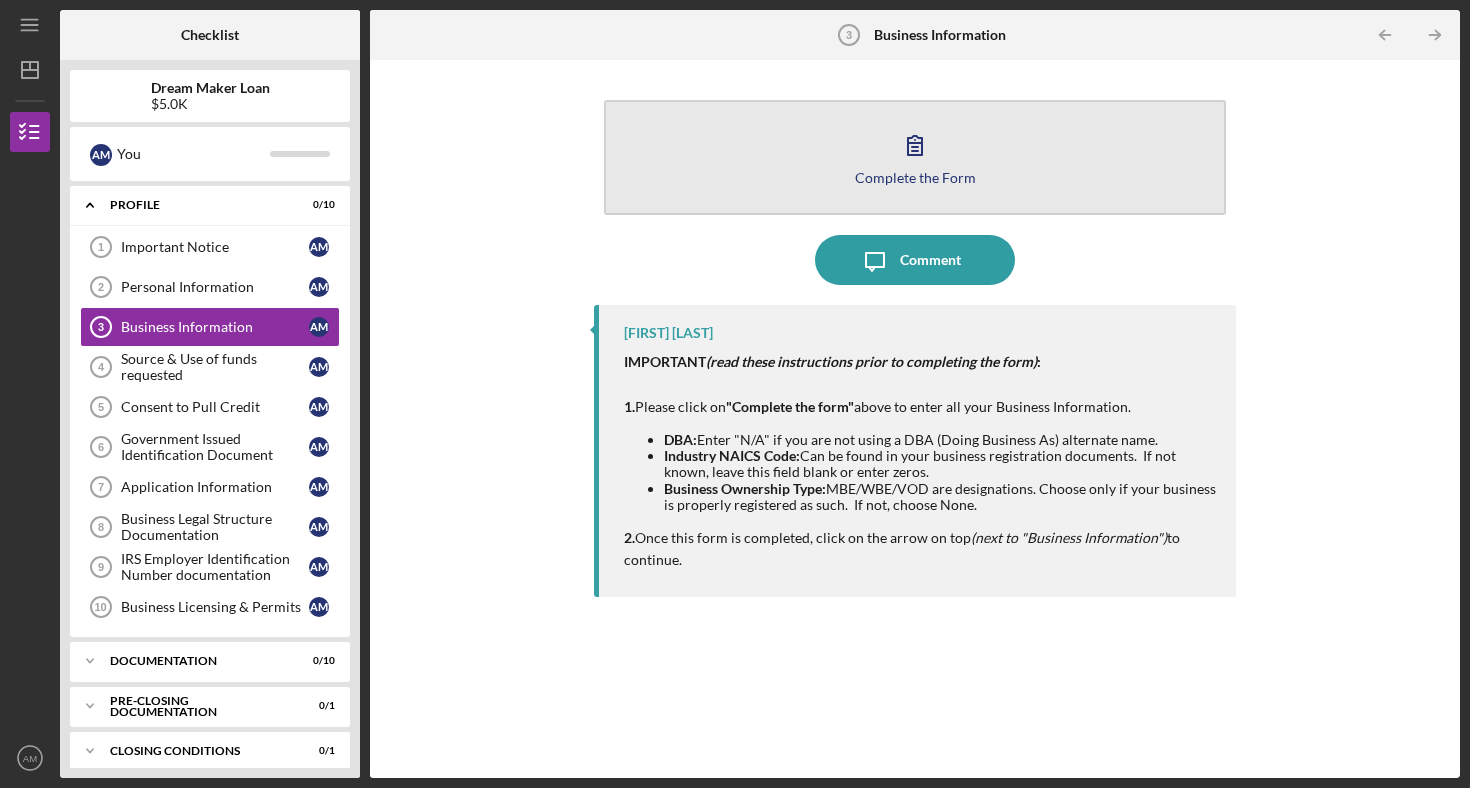 click 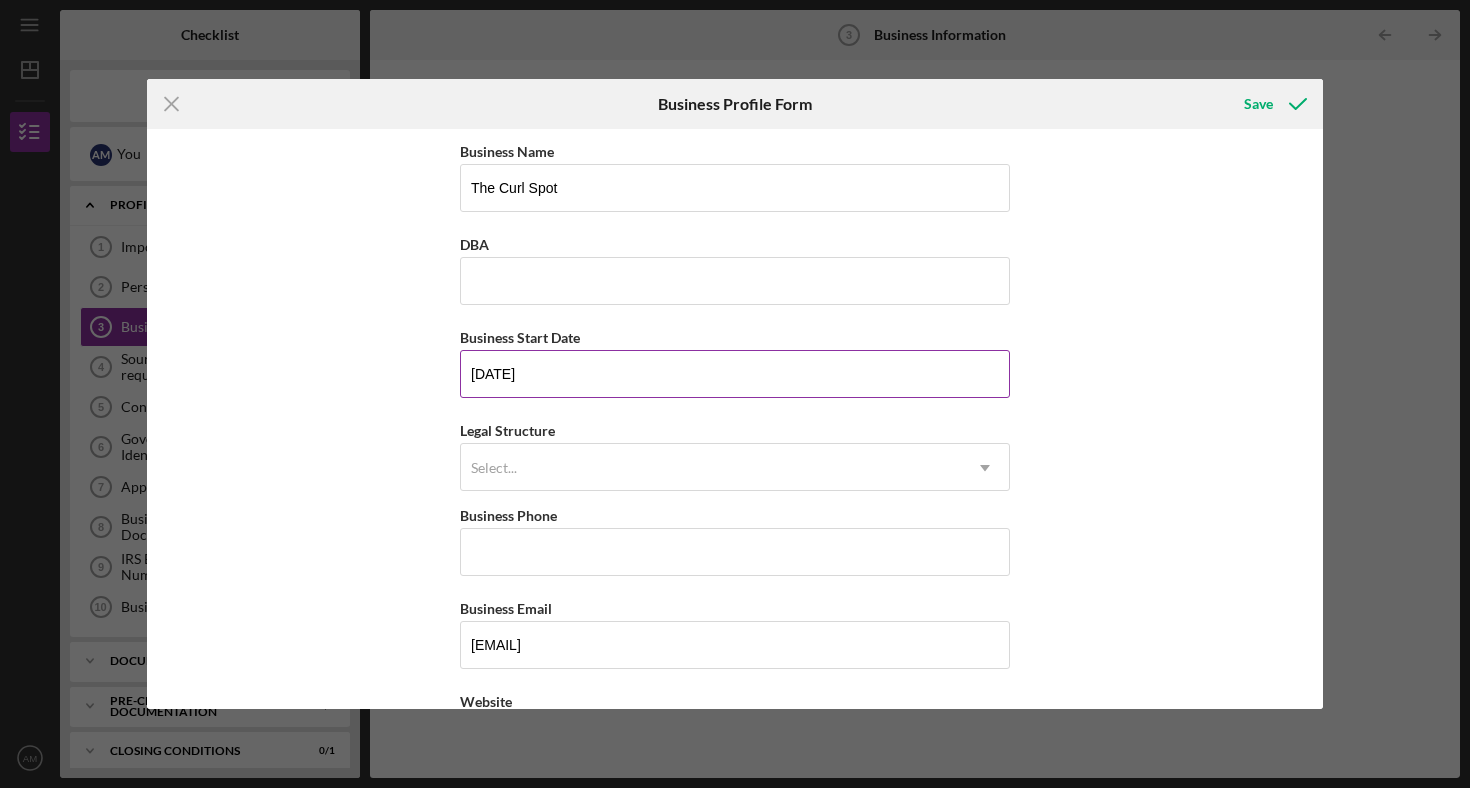 type on "05/12/2025" 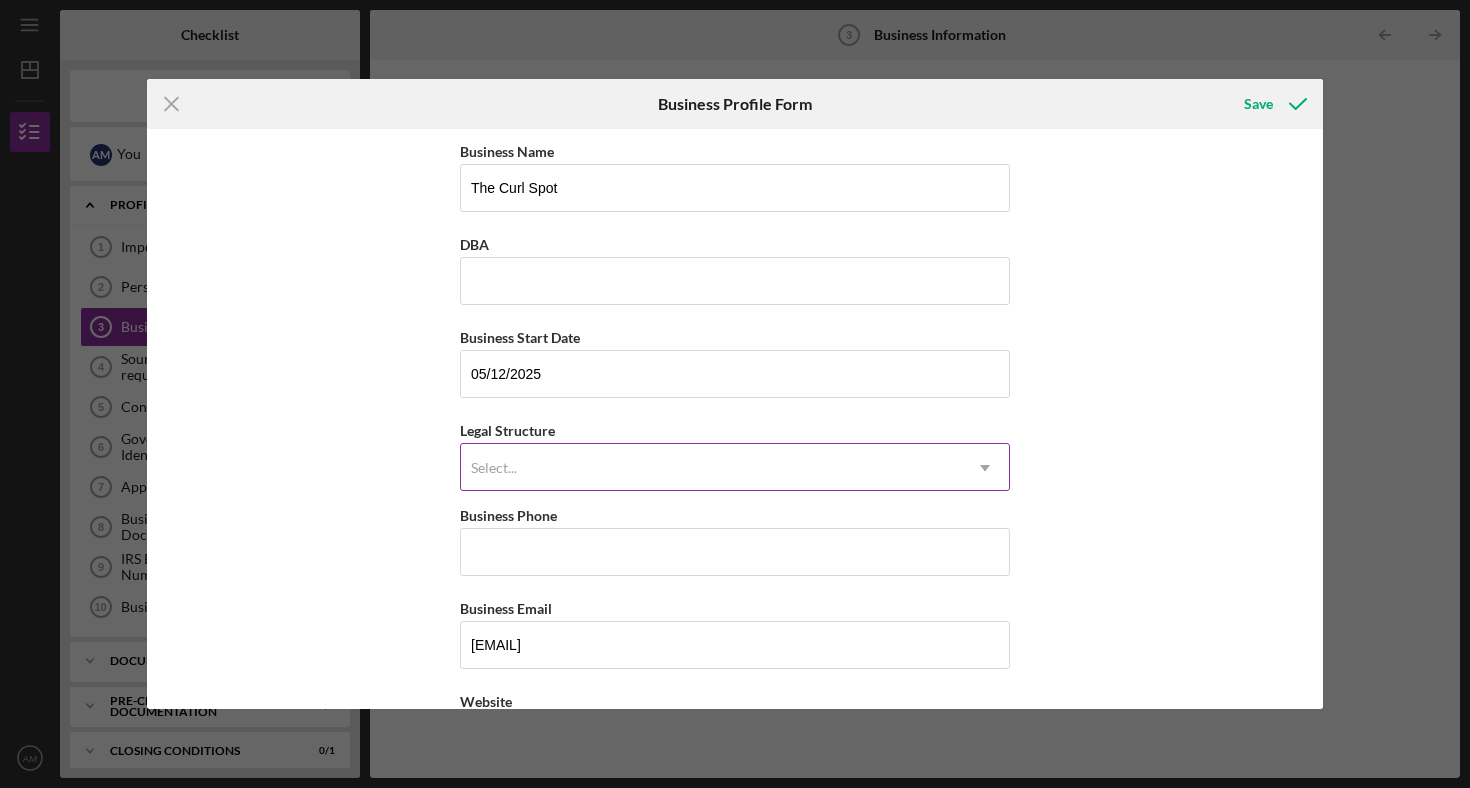 click on "Select..." at bounding box center [711, 468] 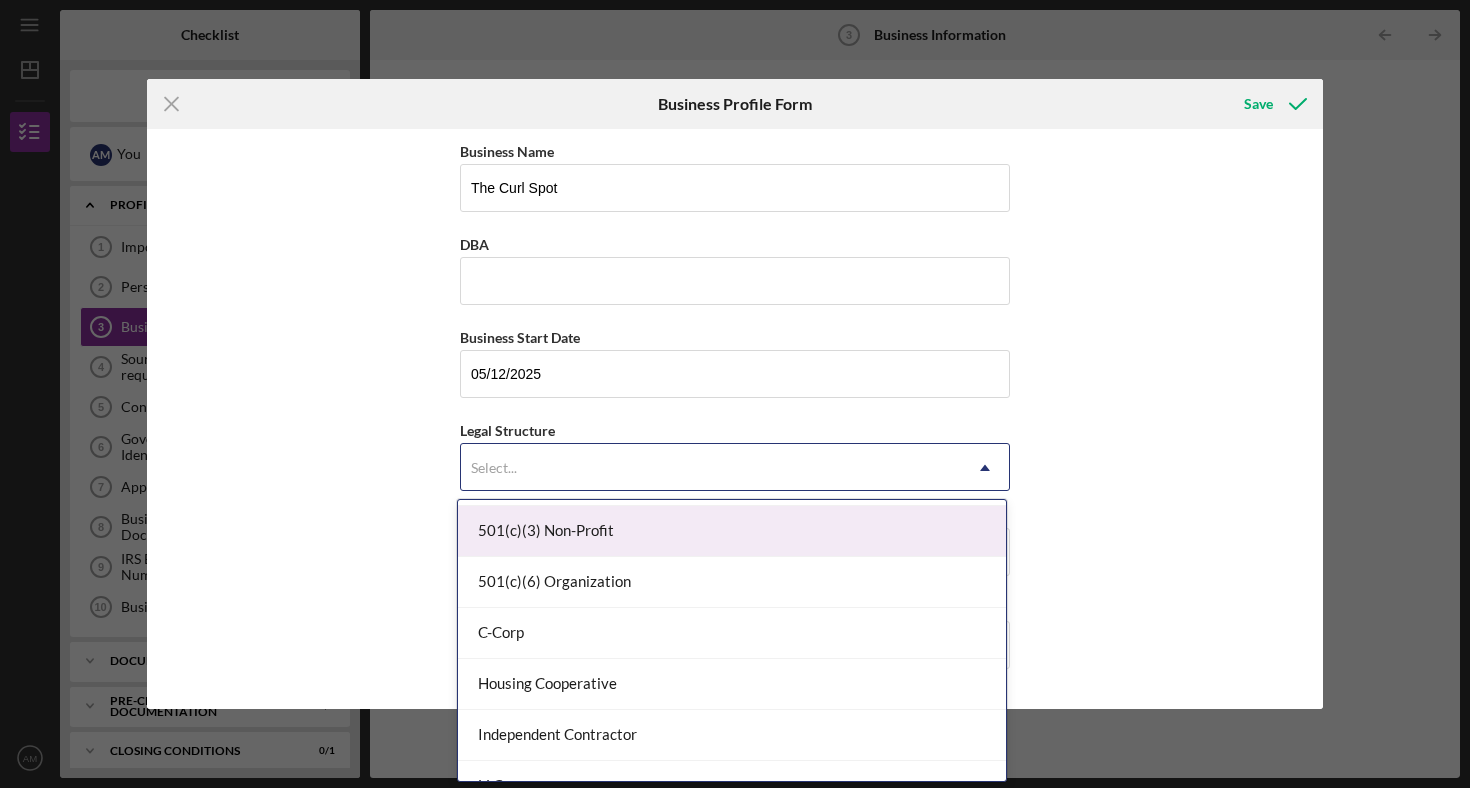 scroll, scrollTop: 113, scrollLeft: 0, axis: vertical 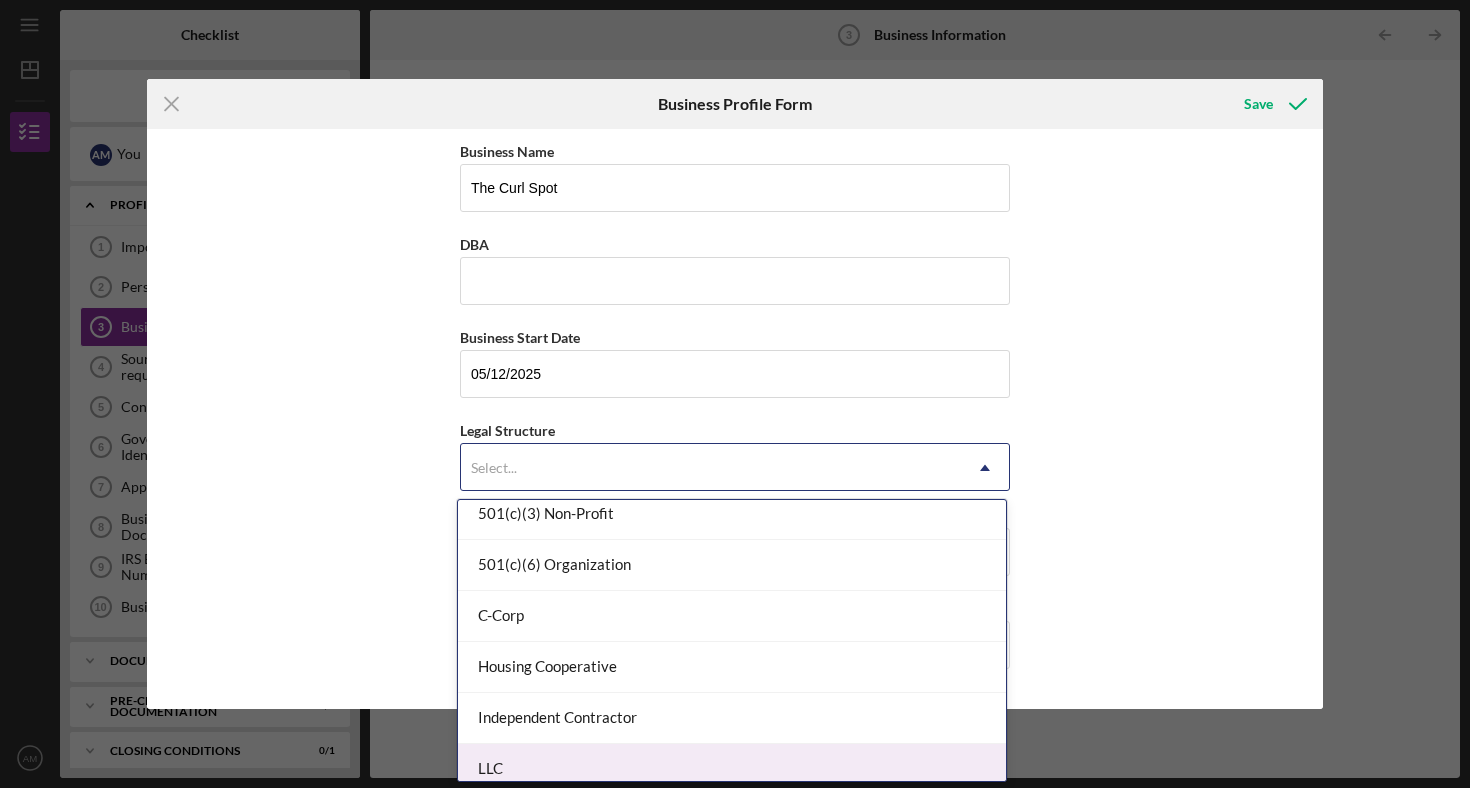 click on "LLC" at bounding box center (732, 769) 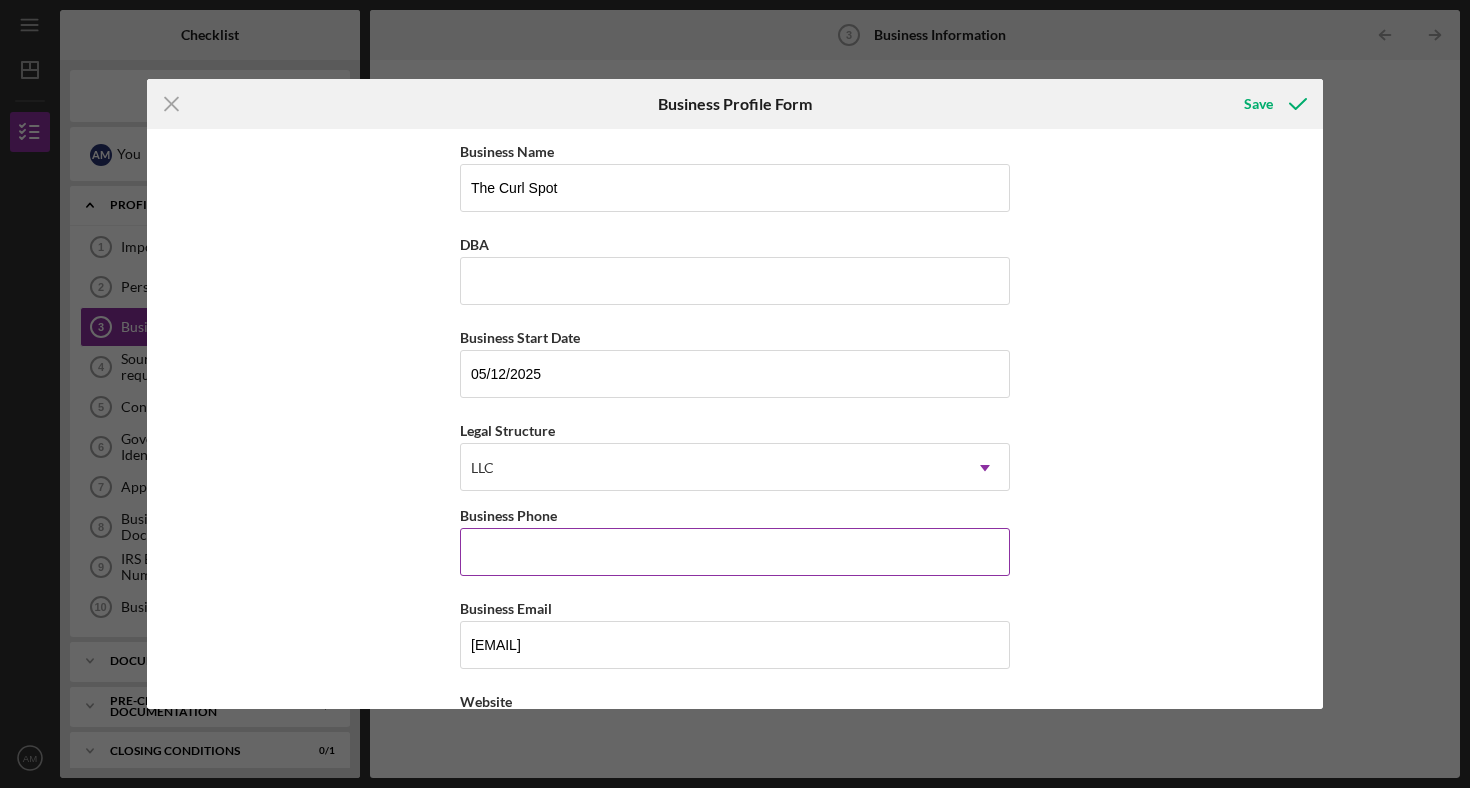 type 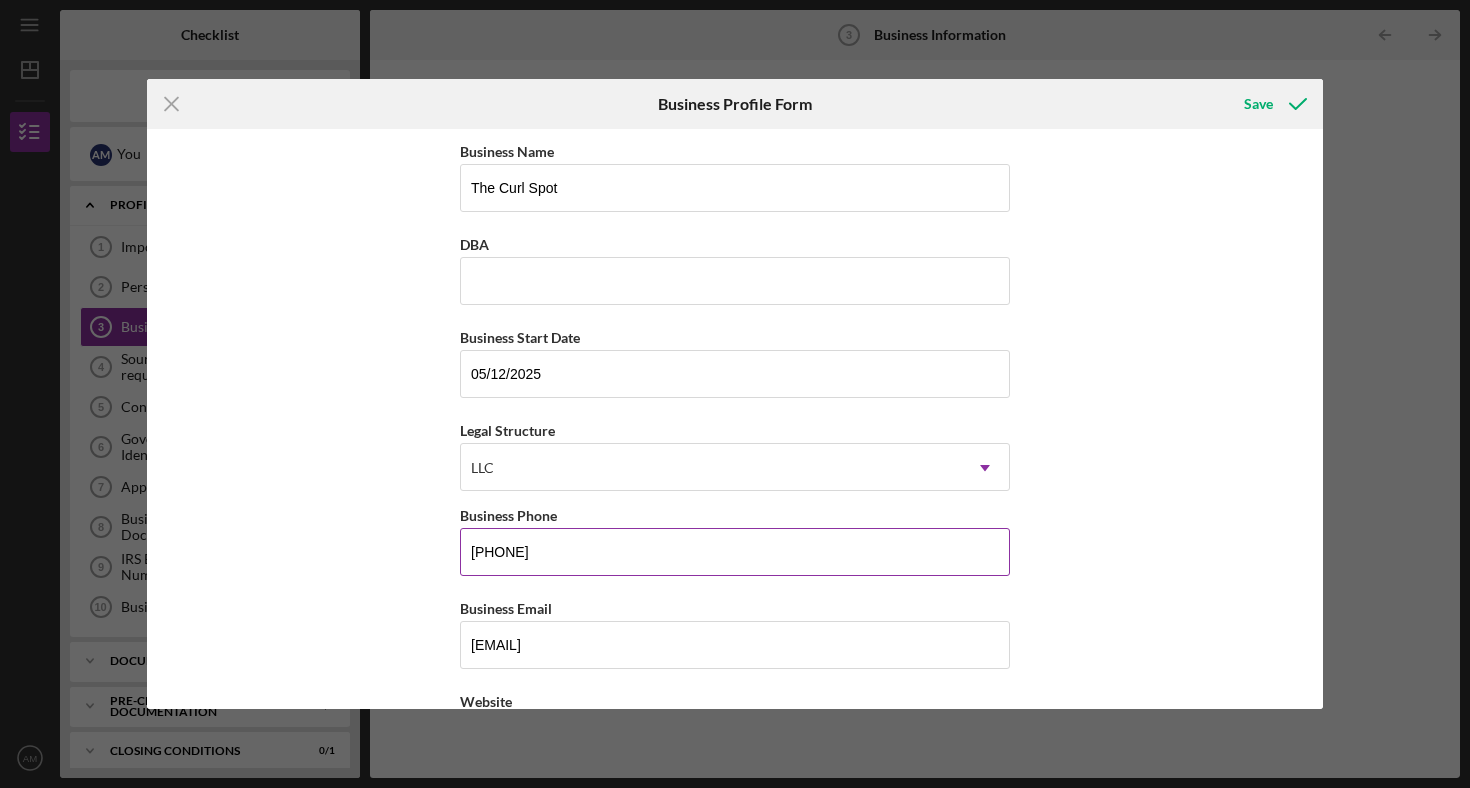 type on "[PHONE]" 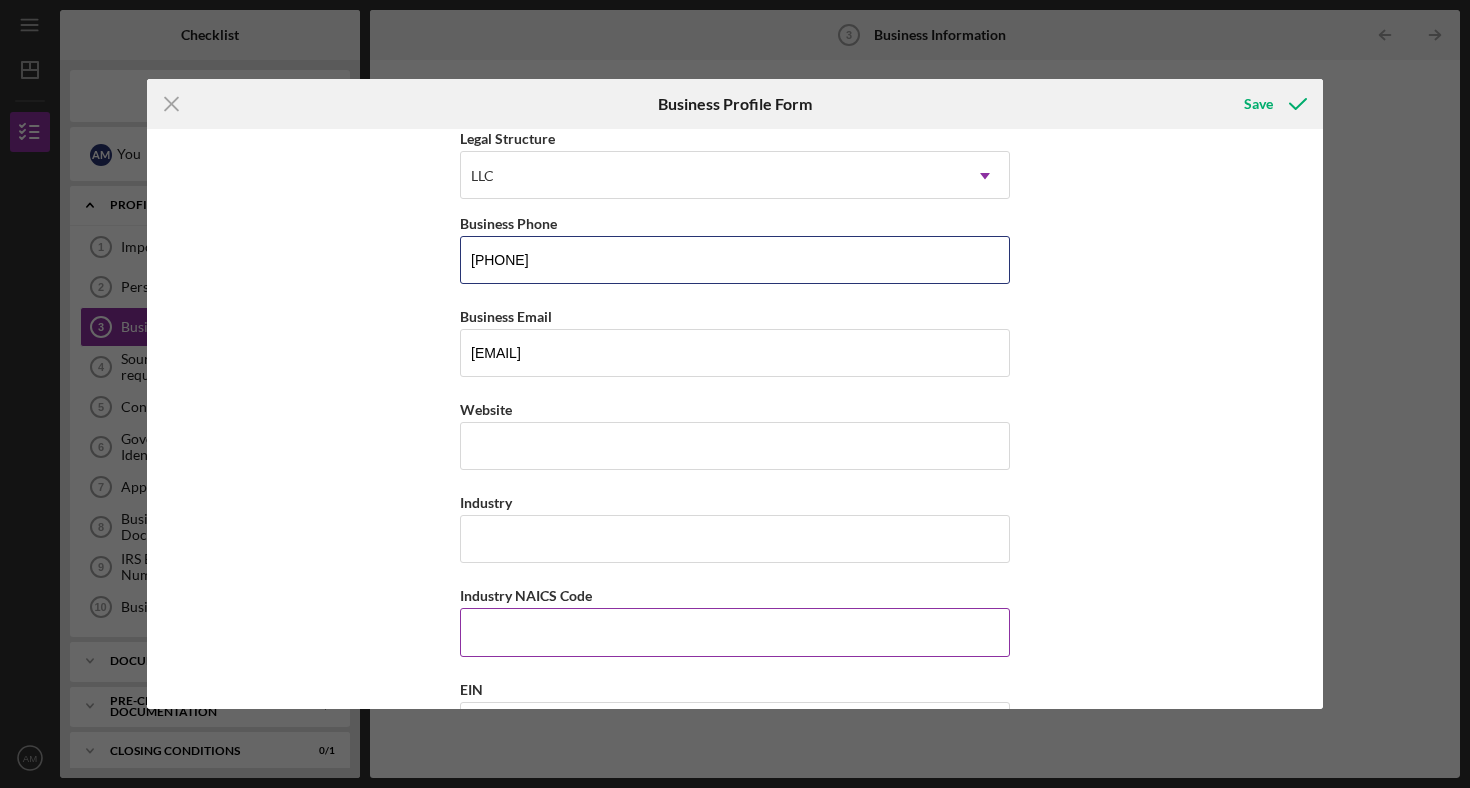 scroll, scrollTop: 308, scrollLeft: 0, axis: vertical 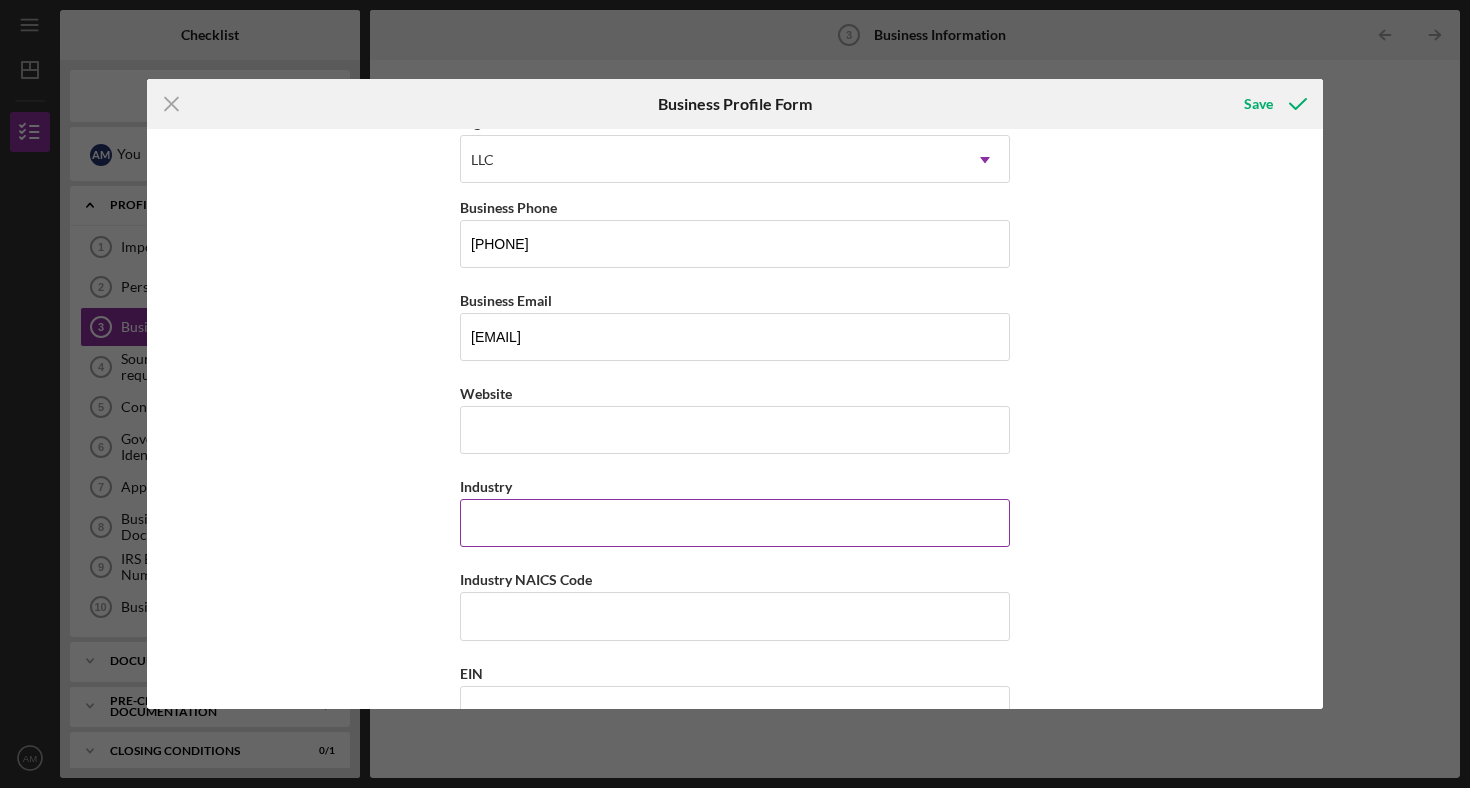click on "Industry" at bounding box center (735, 523) 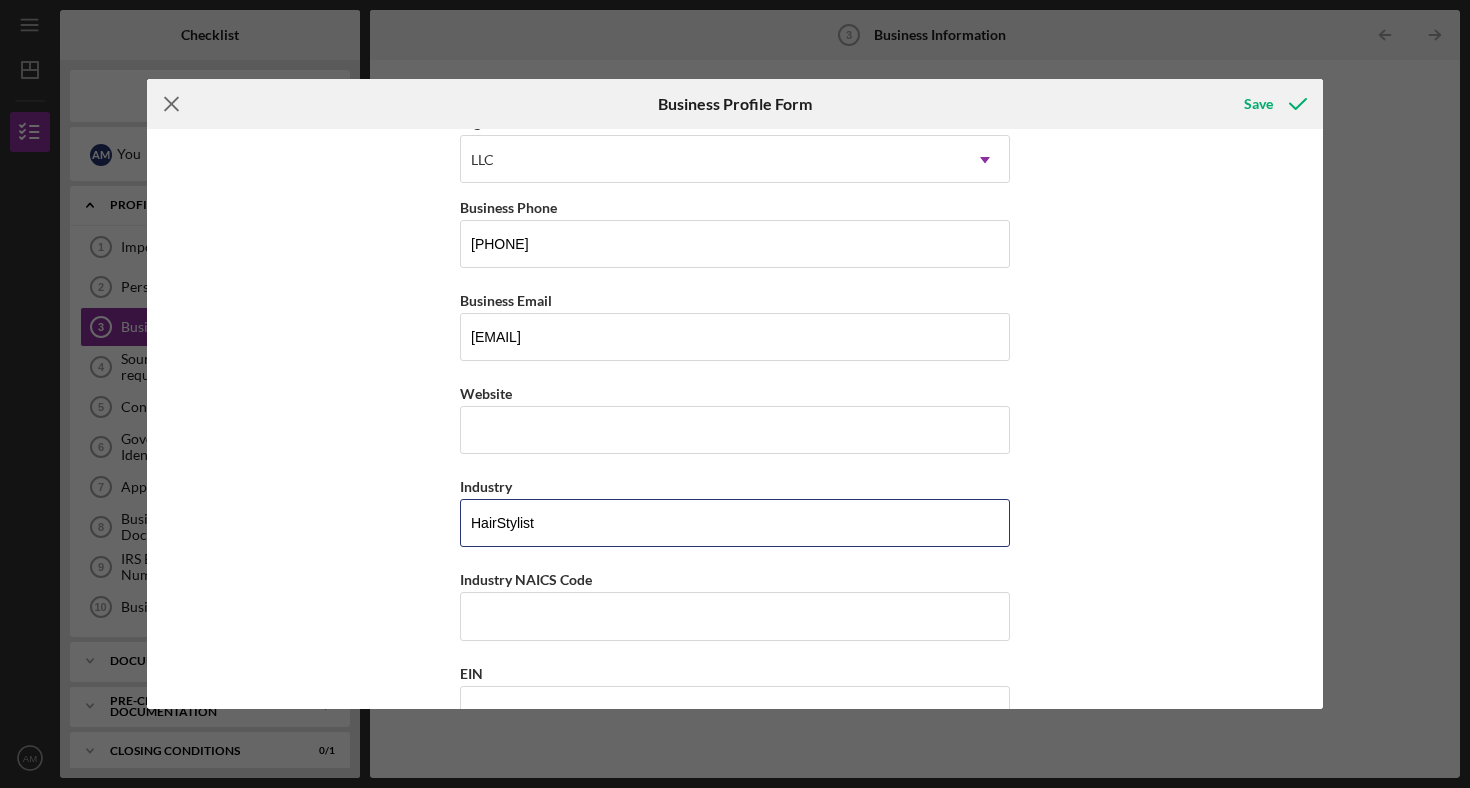 type on "HairStylist" 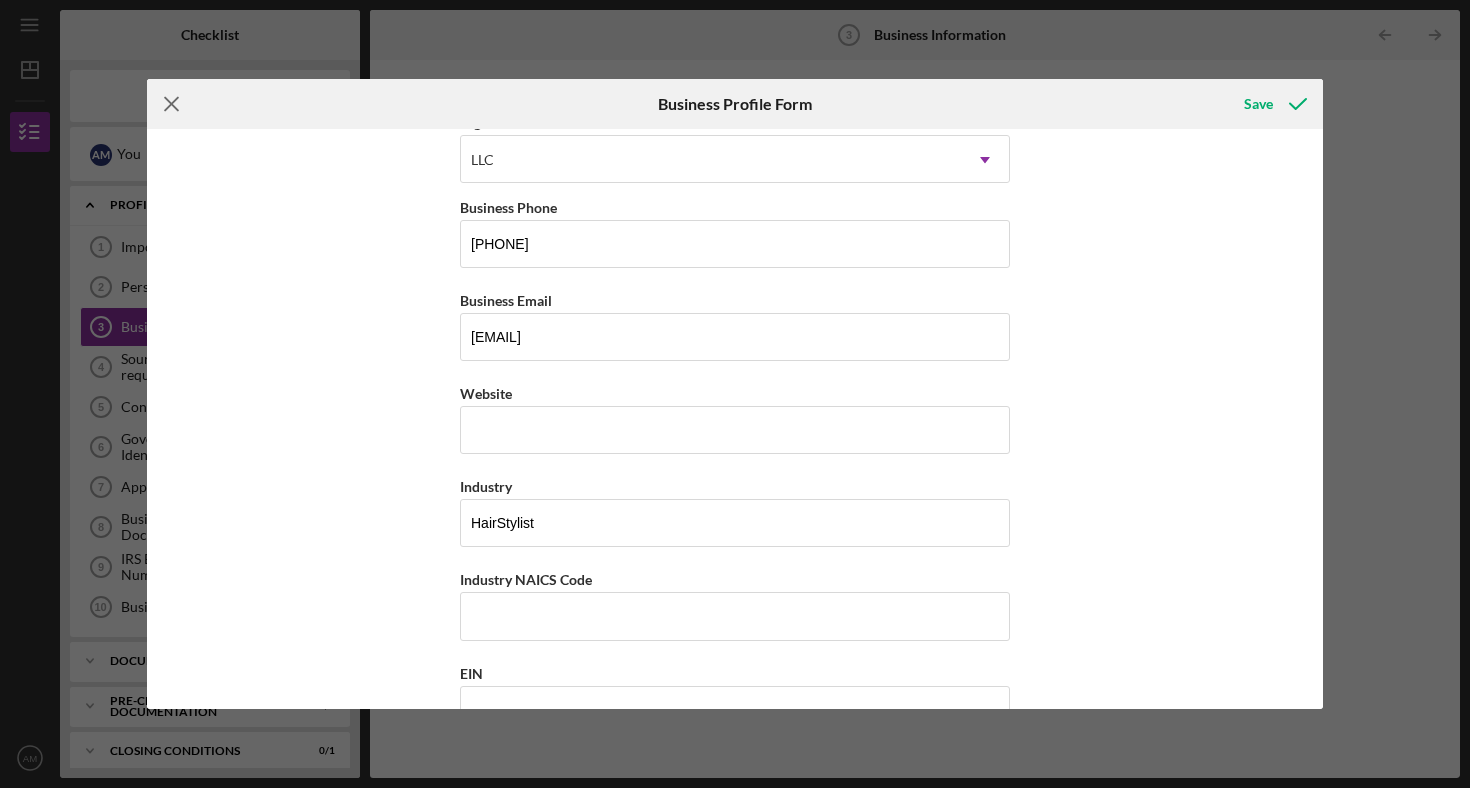 click on "Icon/Menu Close" 